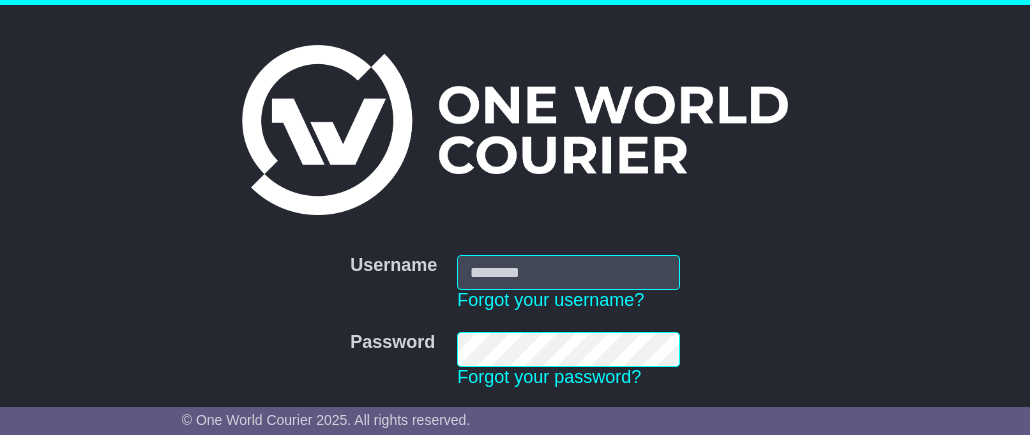 scroll, scrollTop: 0, scrollLeft: 0, axis: both 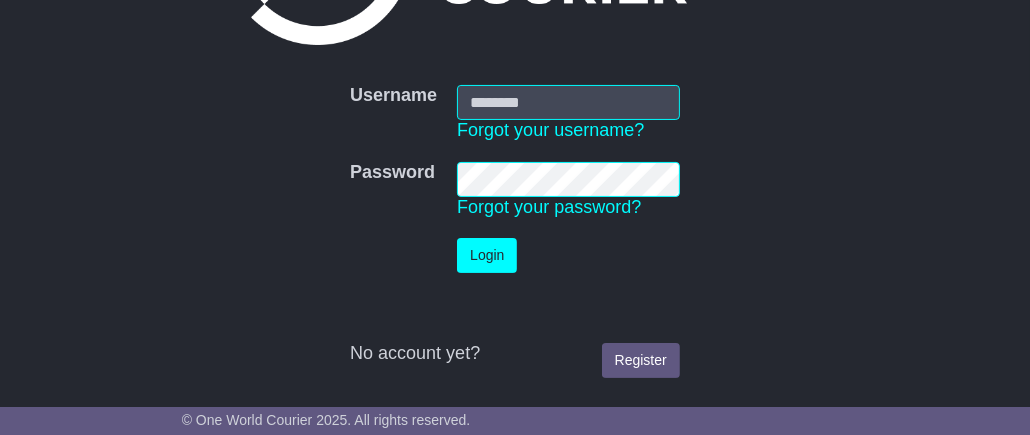 type on "**********" 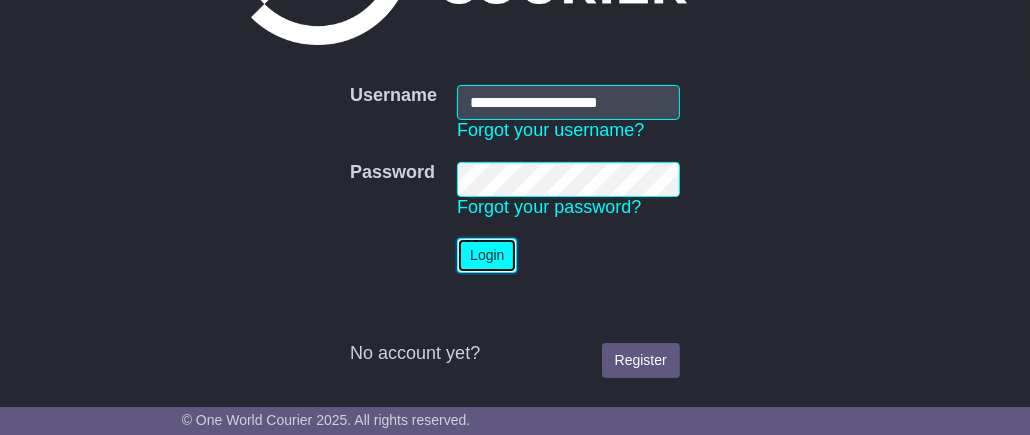 click on "Login" at bounding box center [487, 255] 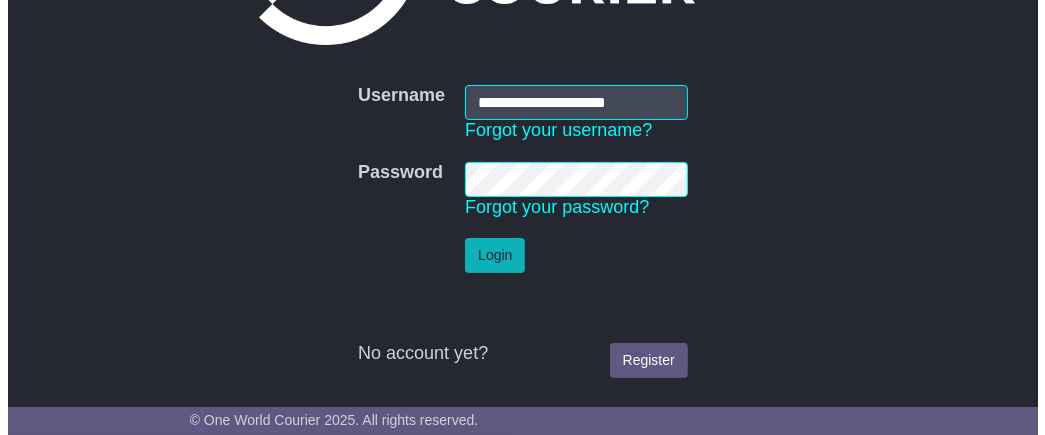 scroll, scrollTop: 0, scrollLeft: 0, axis: both 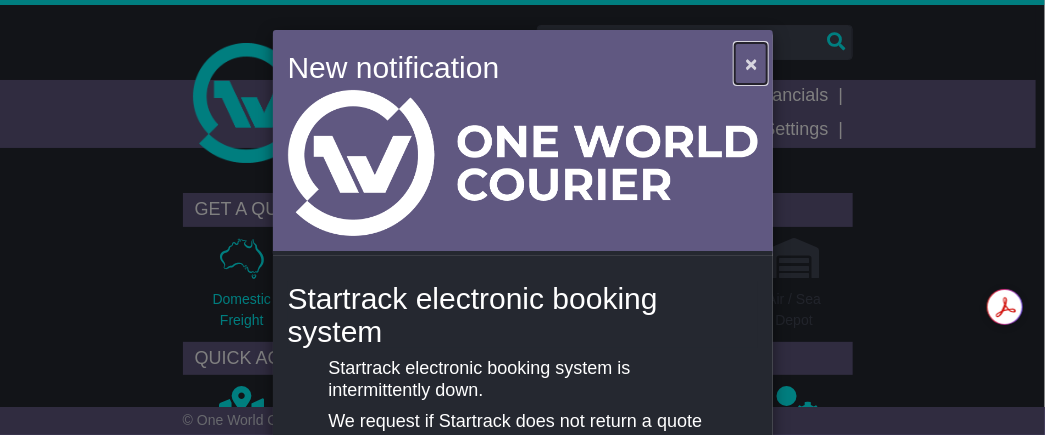 click on "×" at bounding box center [751, 63] 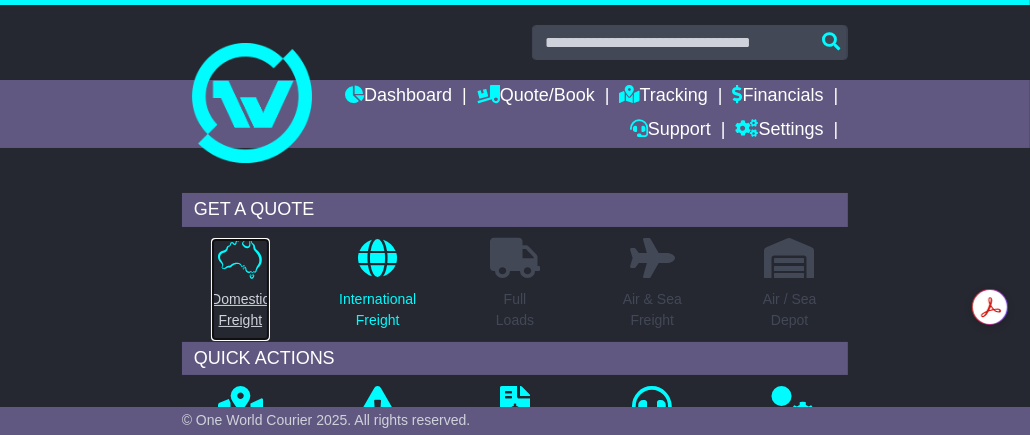 click on "Domestic Freight" at bounding box center [240, 310] 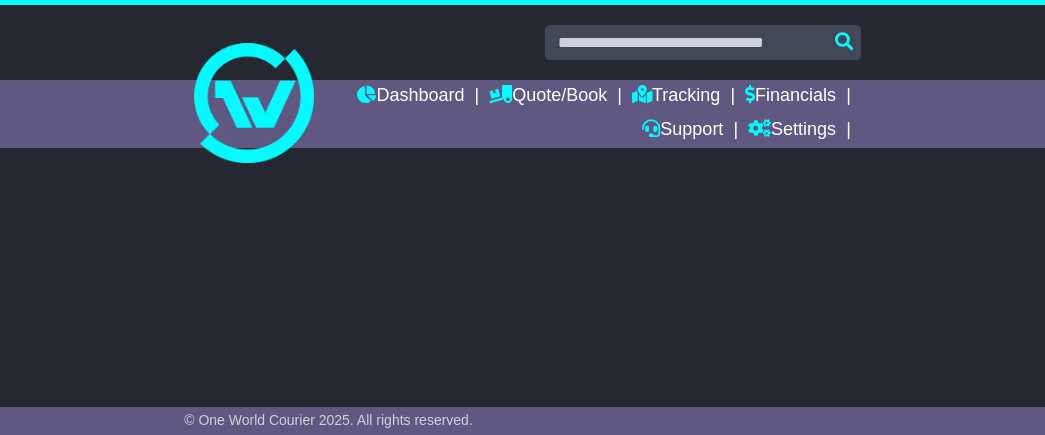 scroll, scrollTop: 0, scrollLeft: 0, axis: both 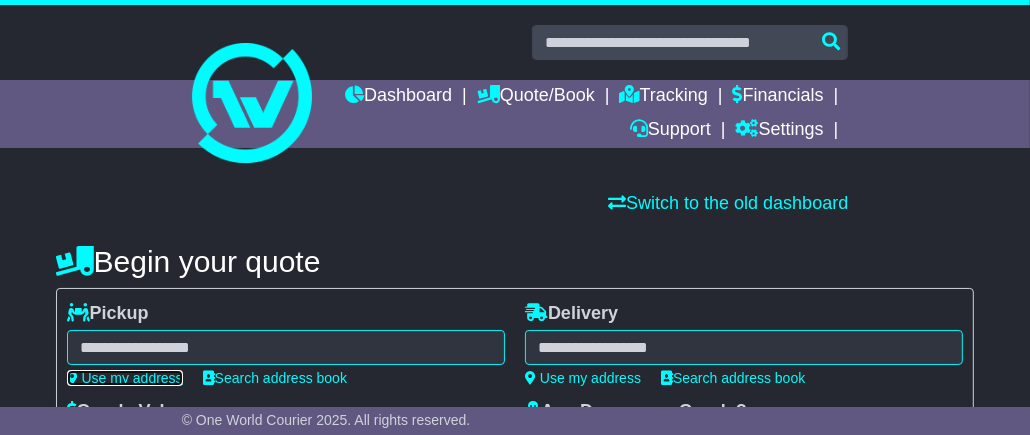 click on "Use my address" at bounding box center (125, 378) 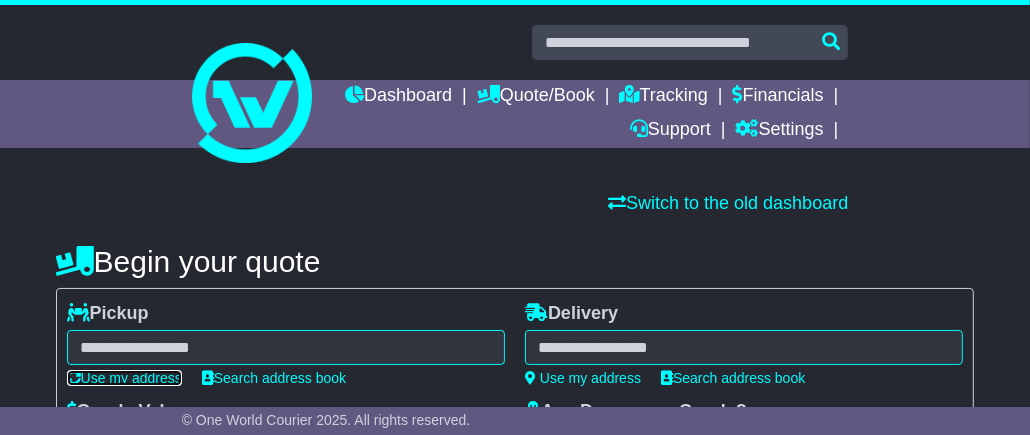 type on "**********" 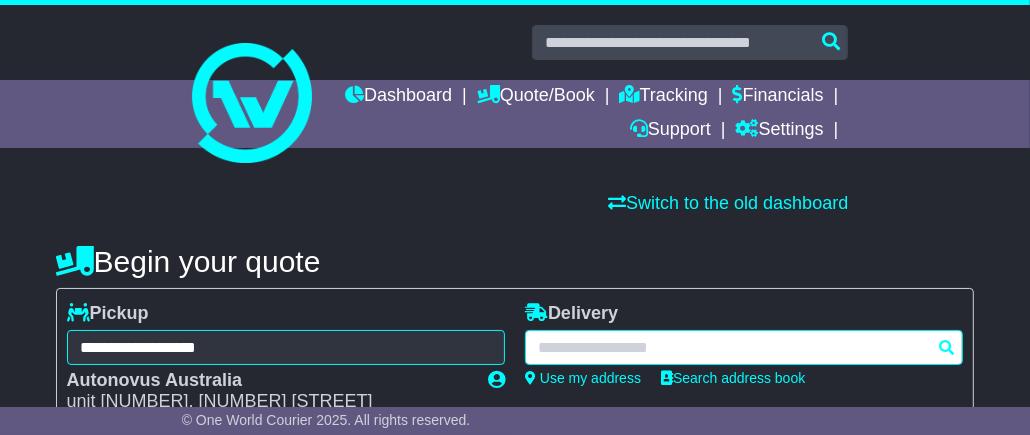 click at bounding box center (744, 347) 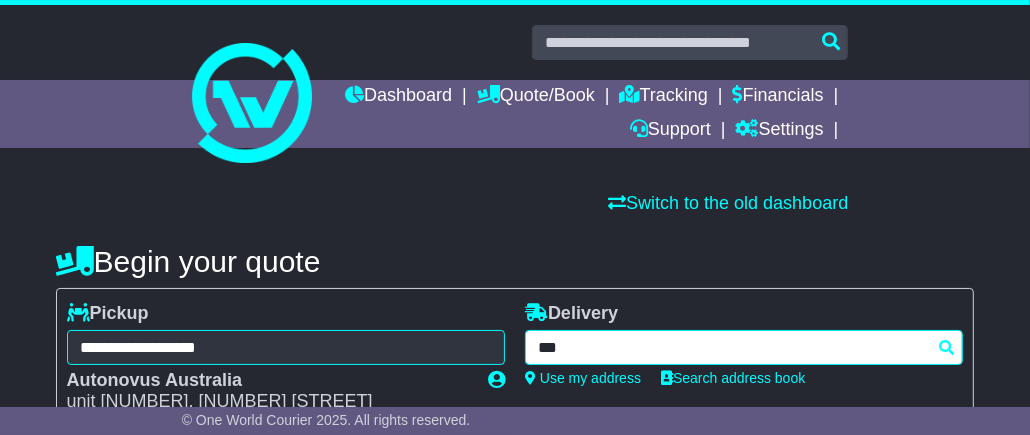 type on "****" 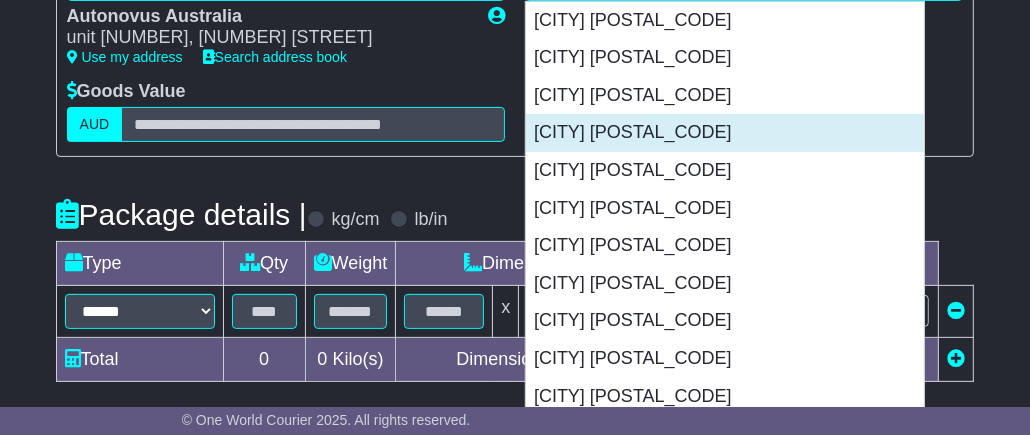scroll, scrollTop: 399, scrollLeft: 0, axis: vertical 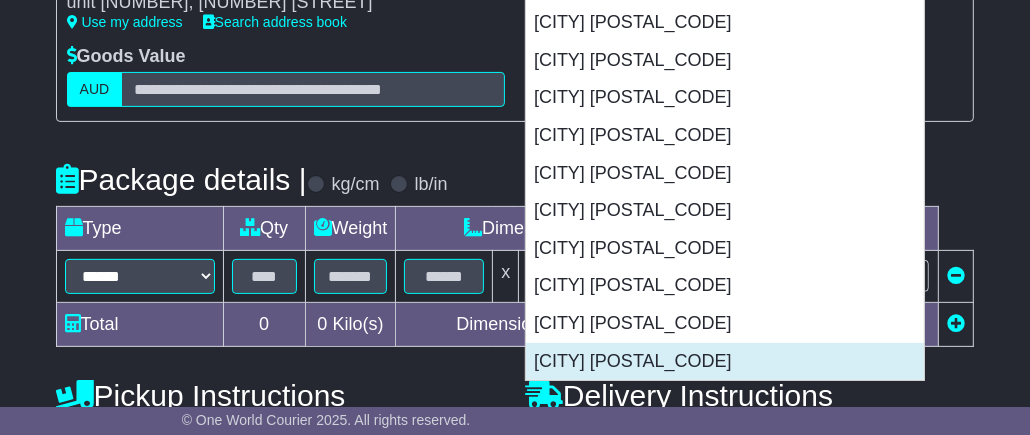 click on "WALLISTON 6076" at bounding box center (725, 362) 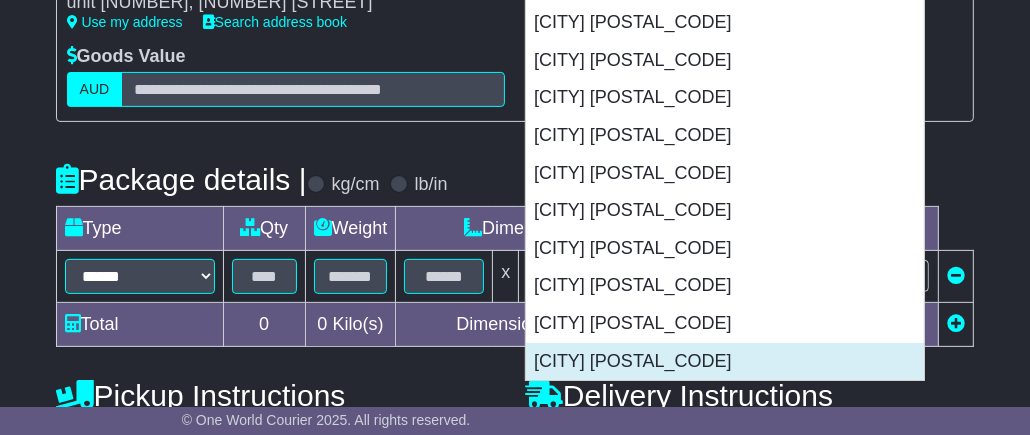 type on "**********" 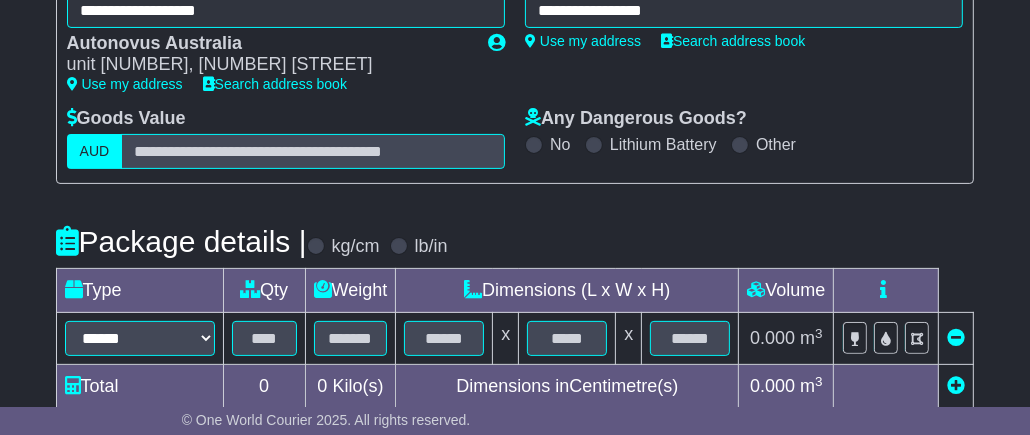scroll, scrollTop: 200, scrollLeft: 0, axis: vertical 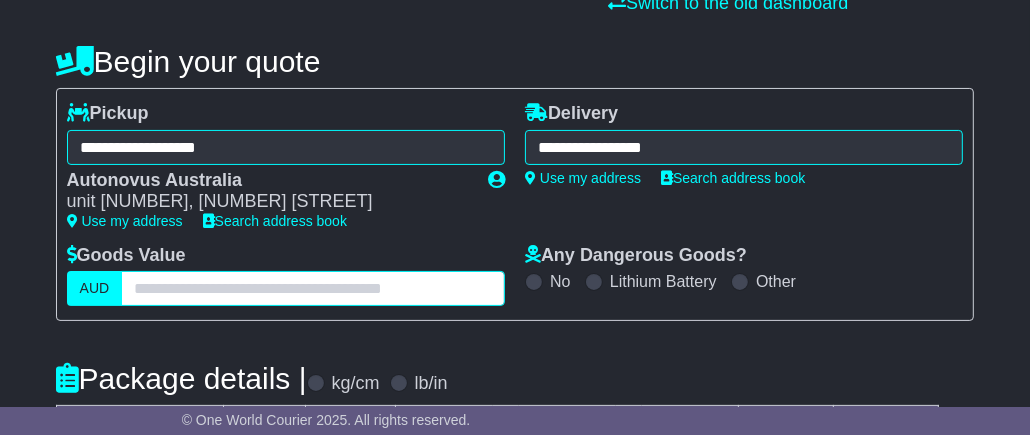 click at bounding box center (313, 288) 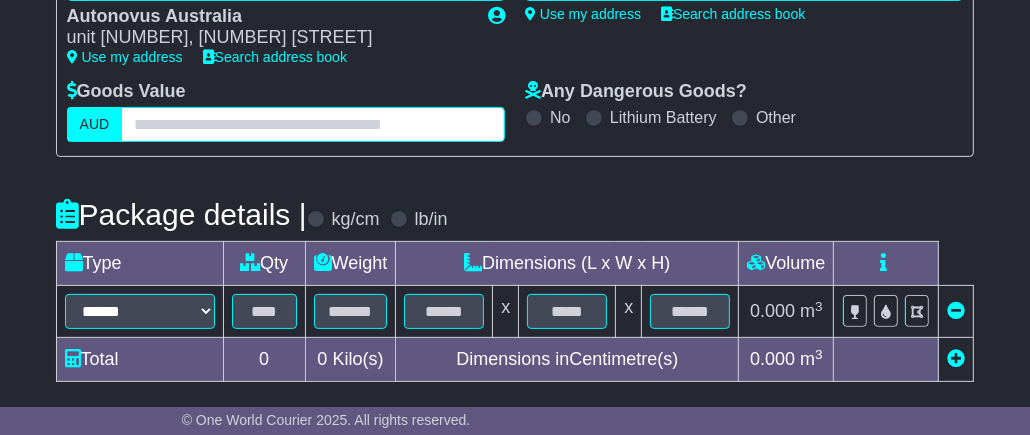 scroll, scrollTop: 399, scrollLeft: 0, axis: vertical 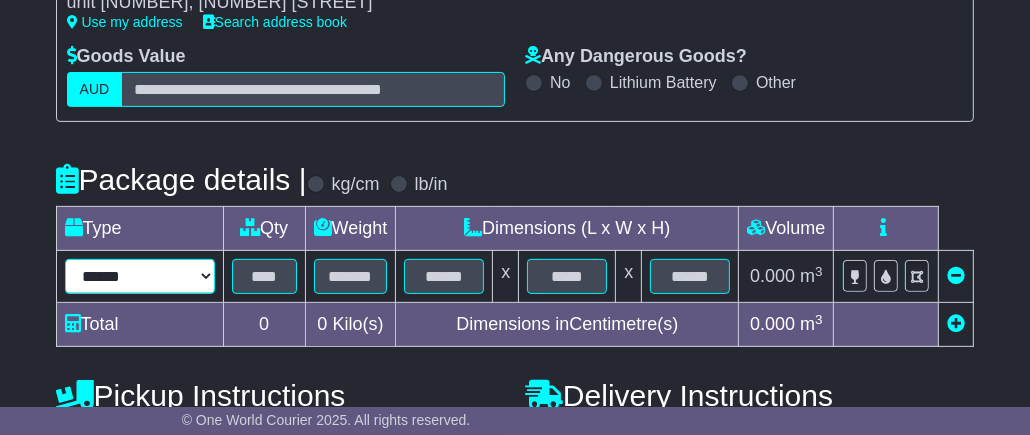 click on "****** ****** *** ******** ***** **** **** ****** *** *******" at bounding box center (140, 276) 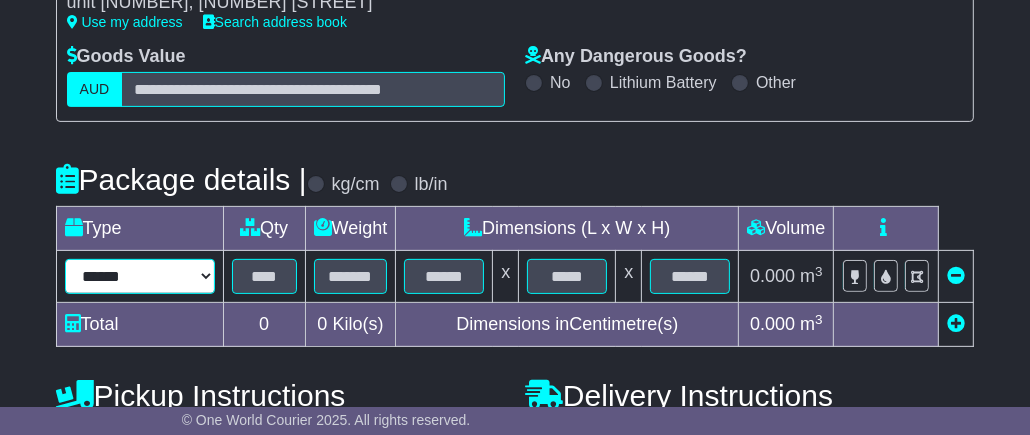 select on "*****" 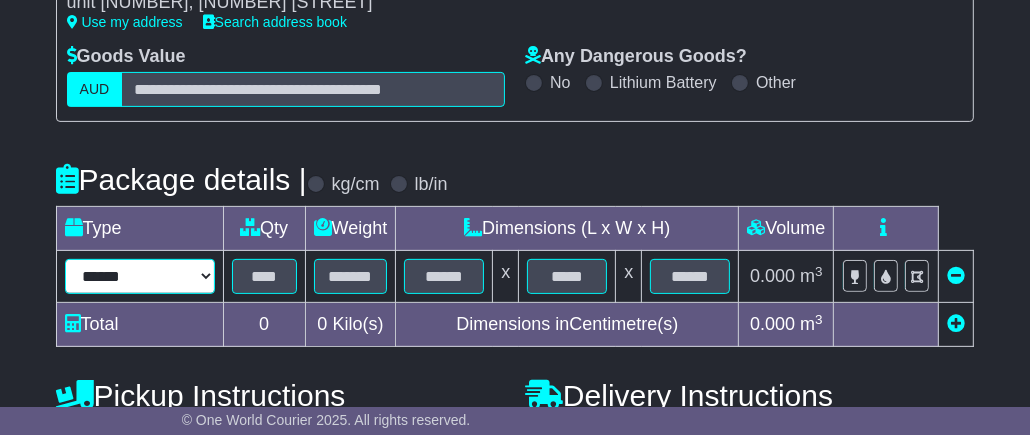 click on "****** ****** *** ******** ***** **** **** ****** *** *******" at bounding box center (140, 276) 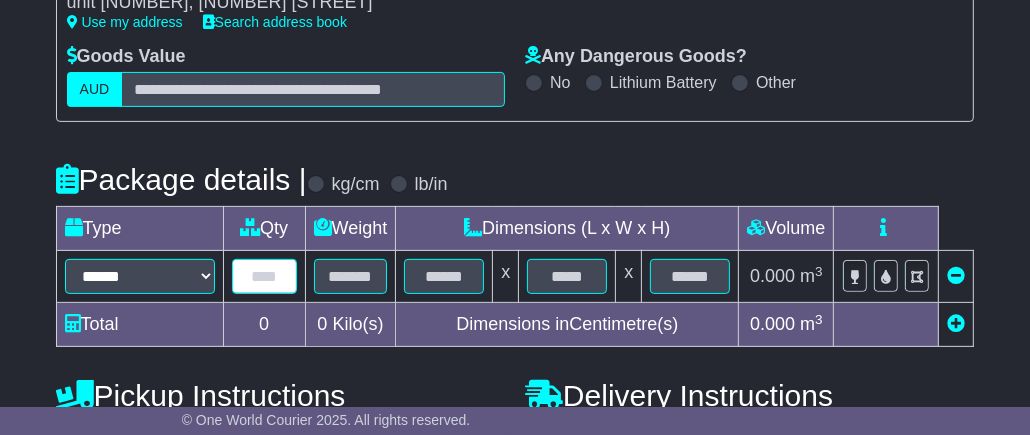 click at bounding box center (264, 276) 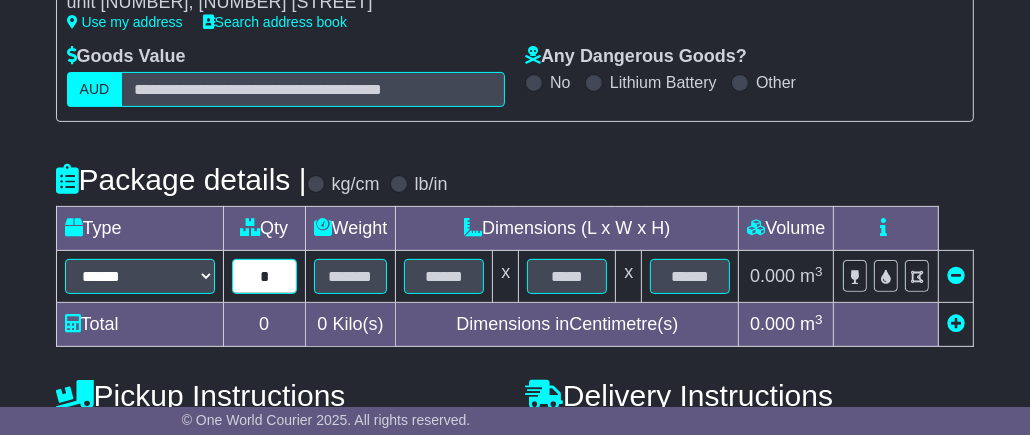 type on "*" 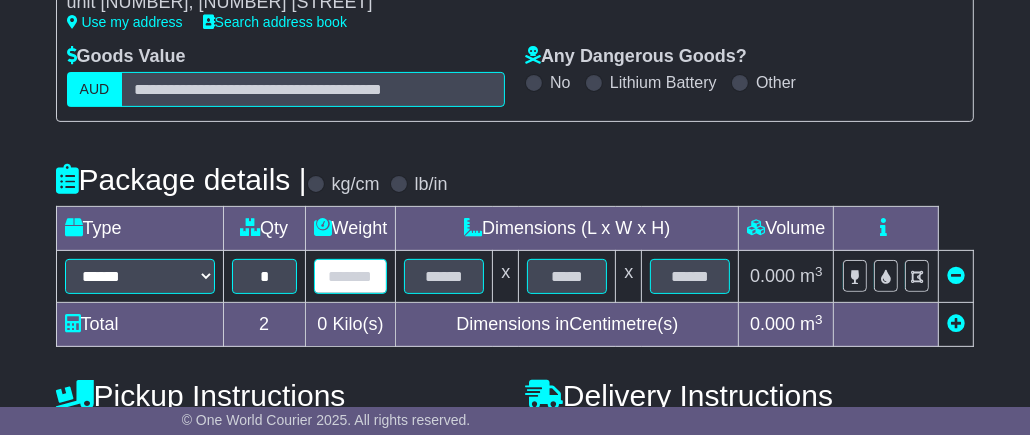 click at bounding box center (351, 276) 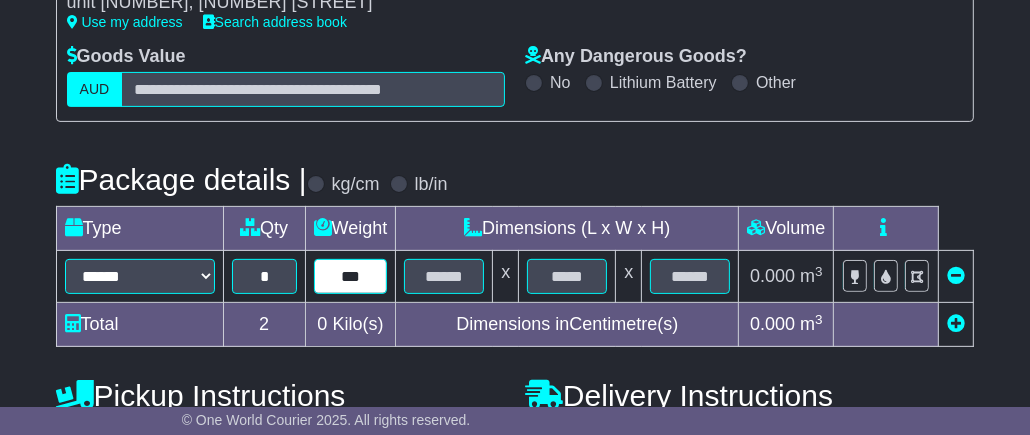 type on "***" 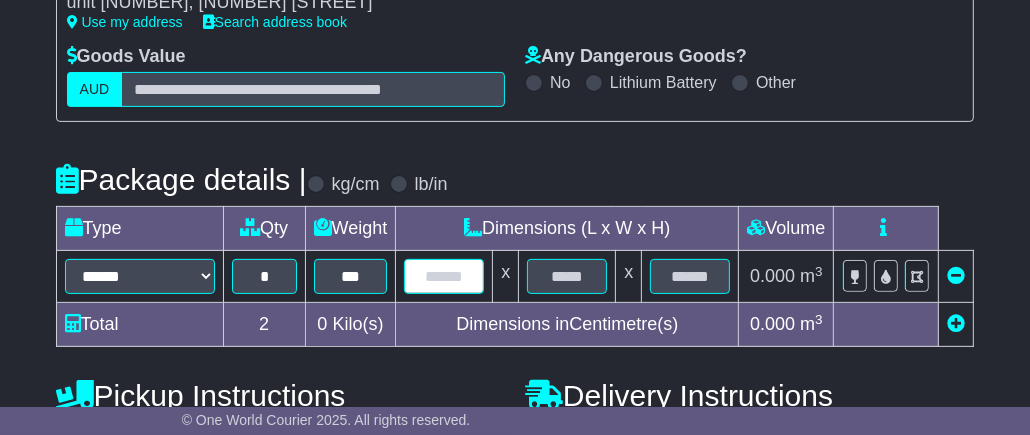 click at bounding box center [444, 276] 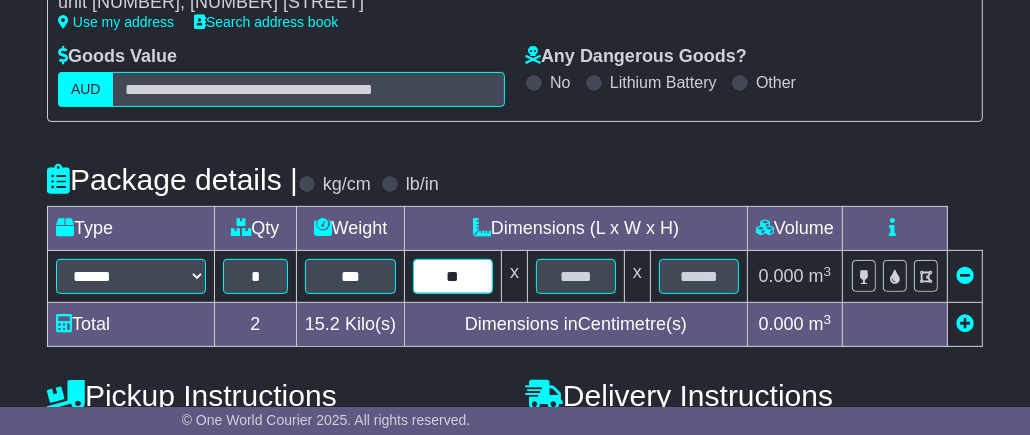 type on "**" 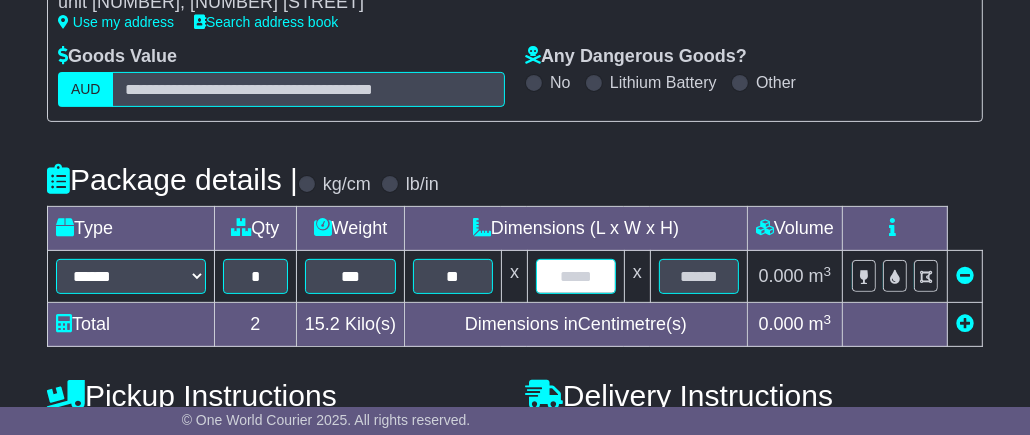 click at bounding box center (576, 276) 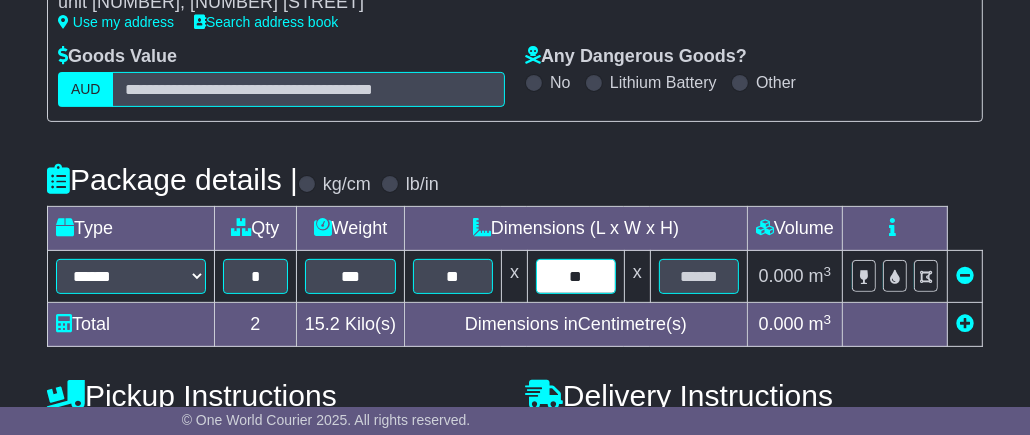 type on "**" 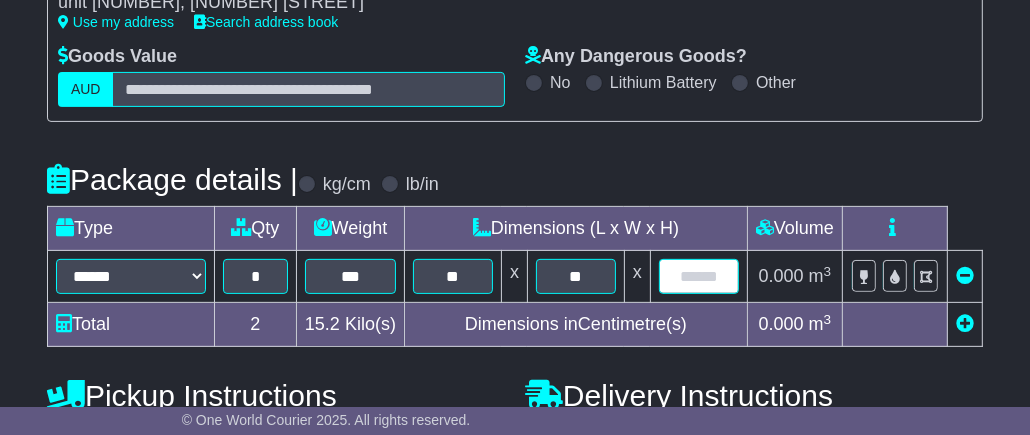 click at bounding box center [699, 276] 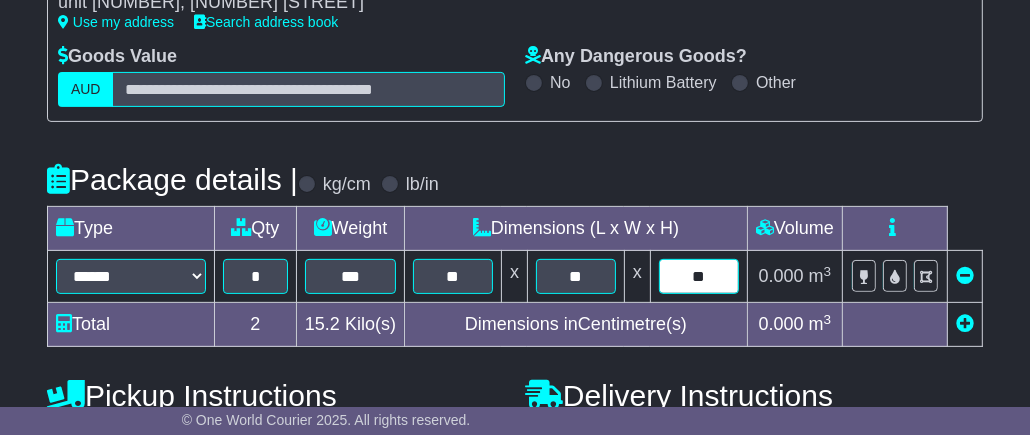 type on "**" 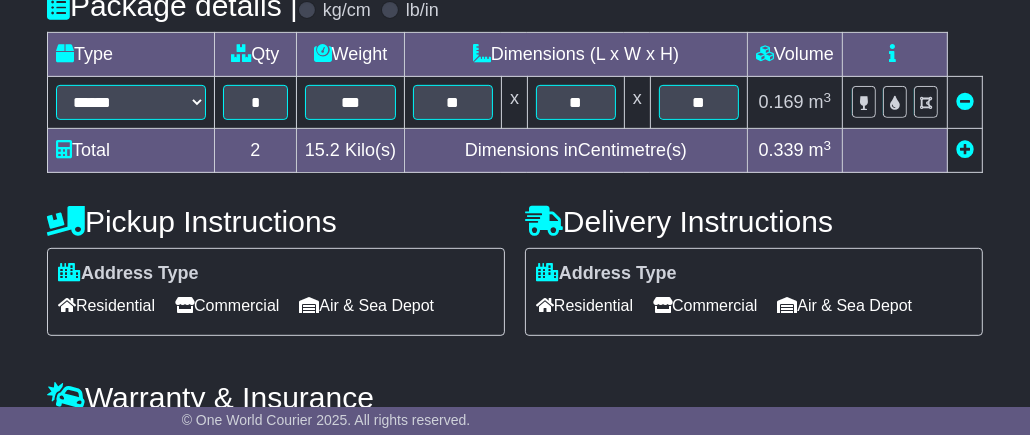 scroll, scrollTop: 600, scrollLeft: 0, axis: vertical 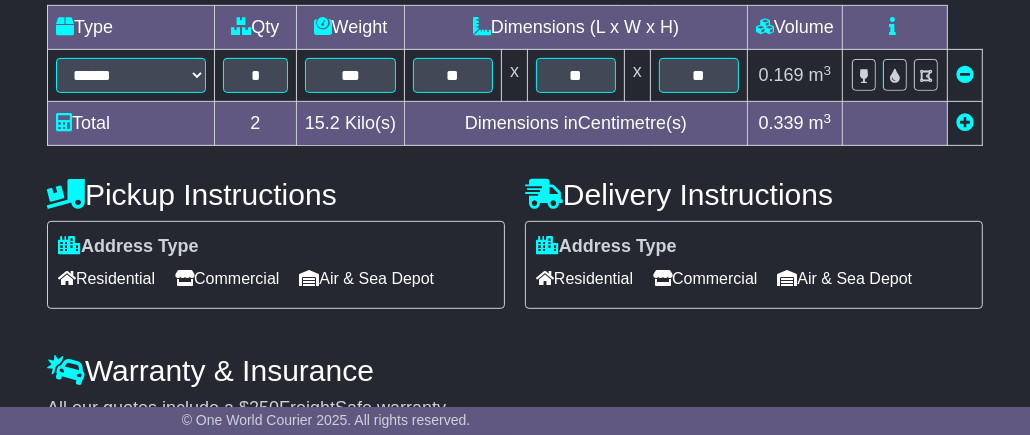 click on "Residential" at bounding box center (584, 278) 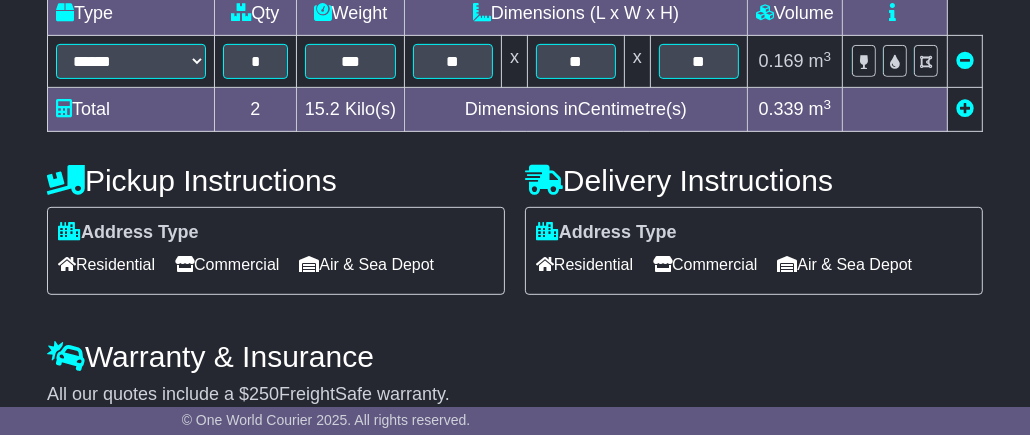 scroll, scrollTop: 694, scrollLeft: 0, axis: vertical 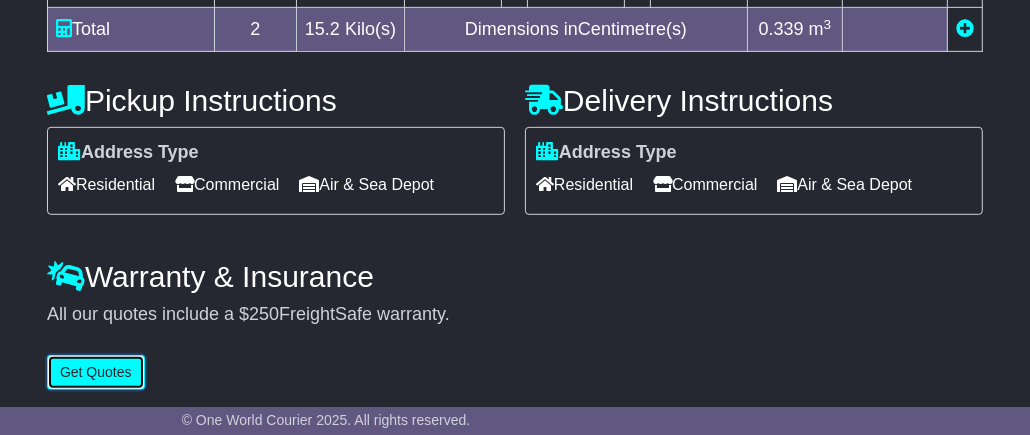 click on "Get Quotes" at bounding box center (96, 372) 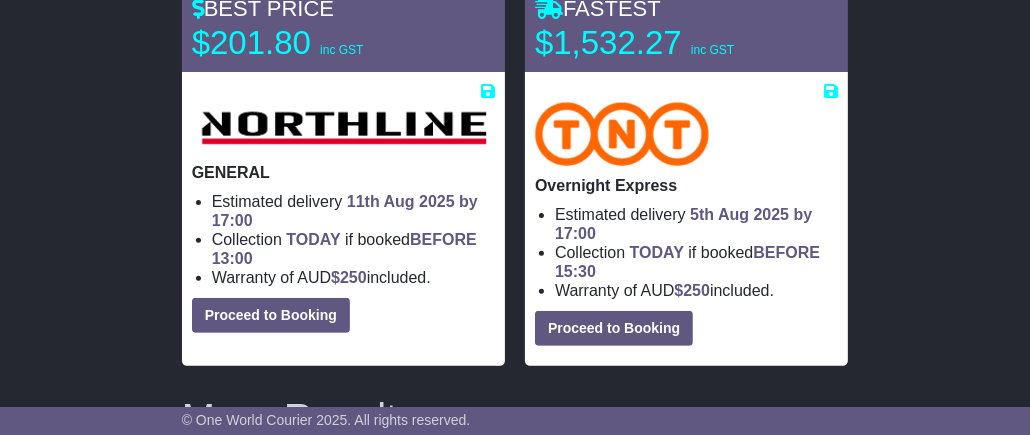 scroll, scrollTop: 401, scrollLeft: 0, axis: vertical 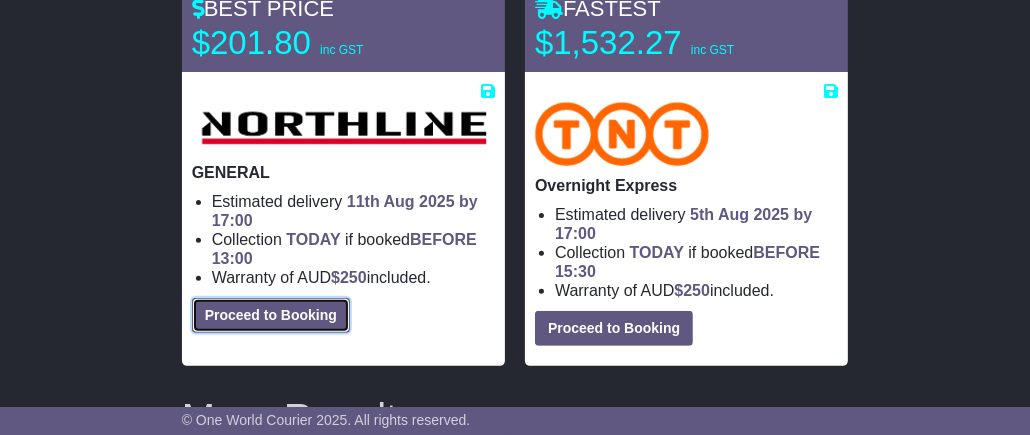 click on "Proceed to Booking" at bounding box center (271, 315) 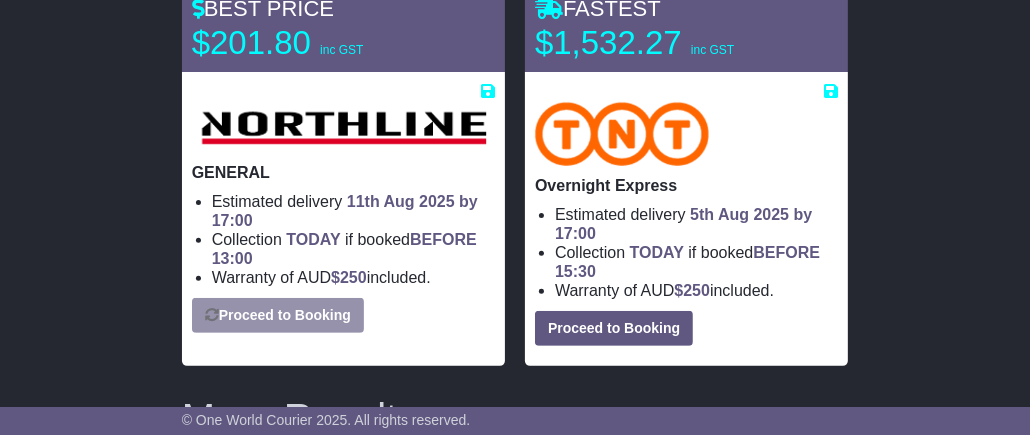 select on "**********" 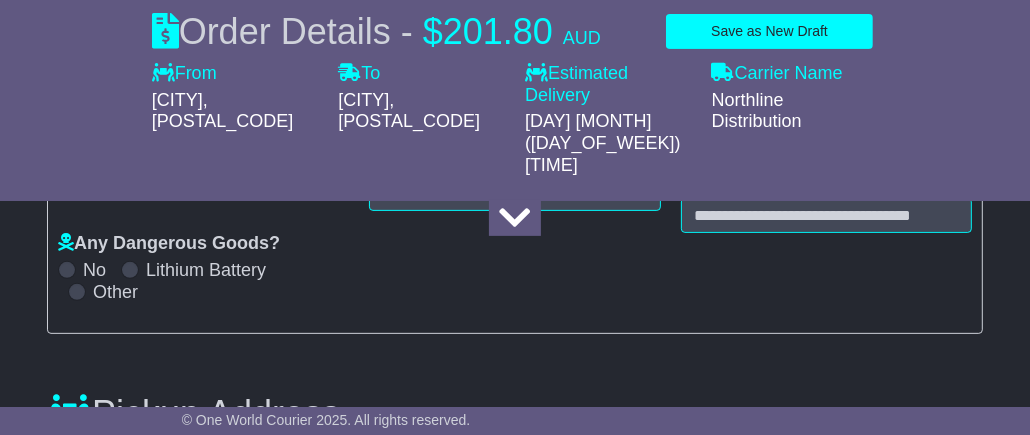 select 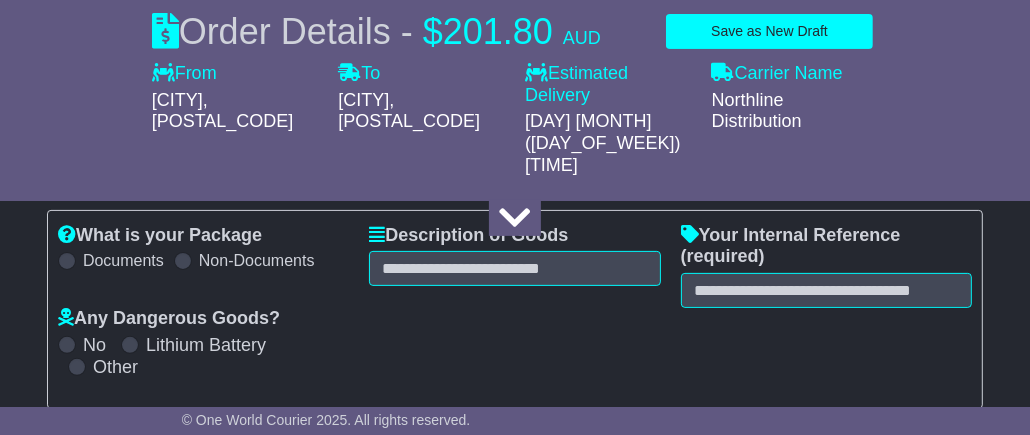 scroll, scrollTop: 299, scrollLeft: 0, axis: vertical 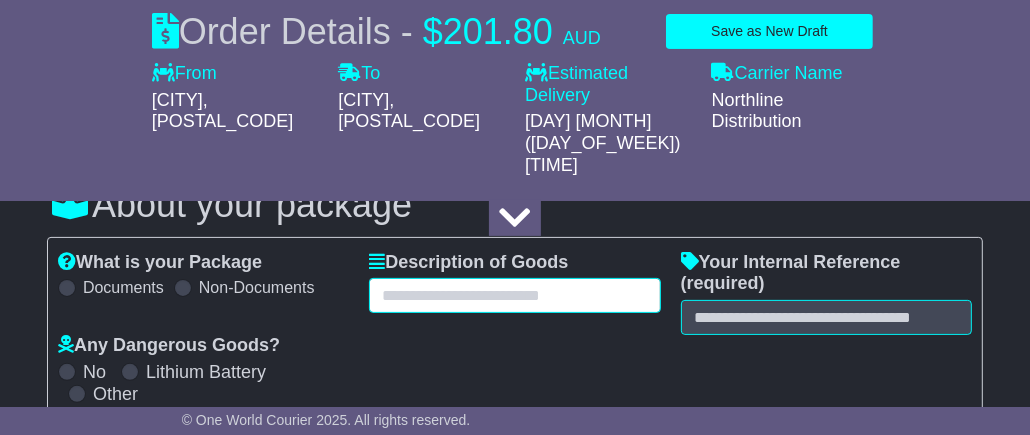 click at bounding box center [514, 295] 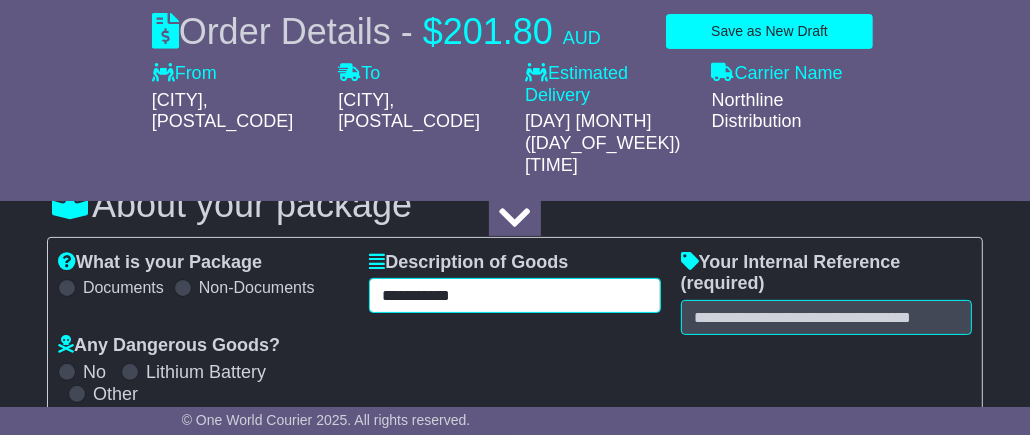 type on "**********" 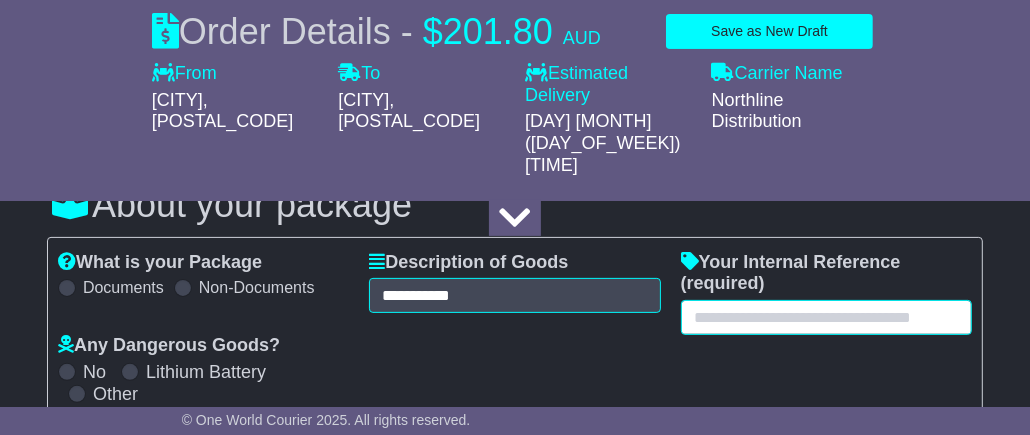 click at bounding box center (826, 317) 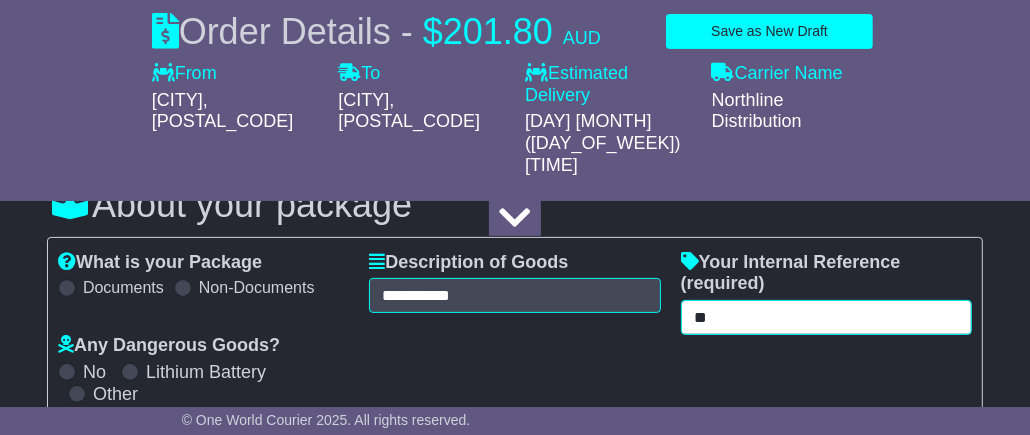 type on "*" 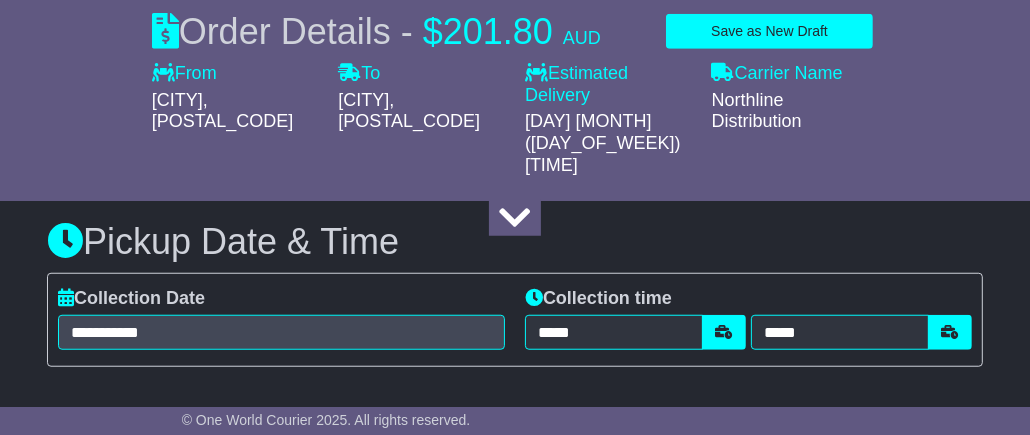 scroll, scrollTop: 1000, scrollLeft: 0, axis: vertical 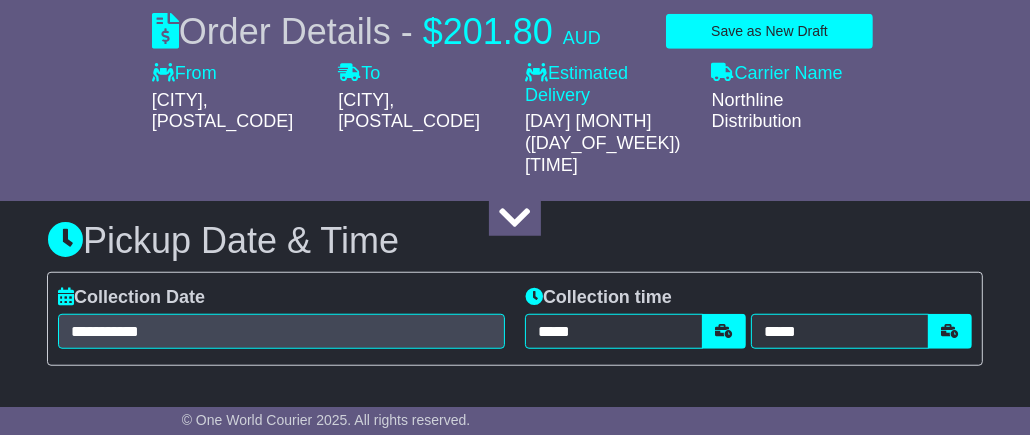 type on "**********" 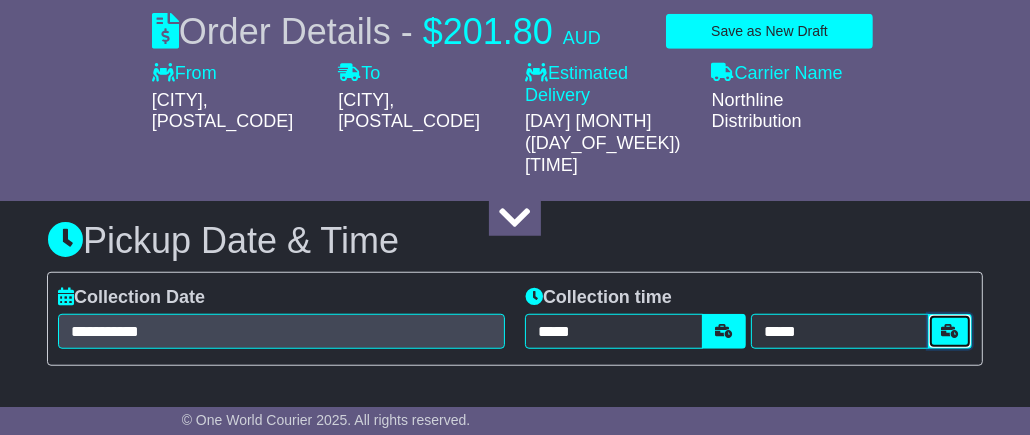 click at bounding box center (950, 331) 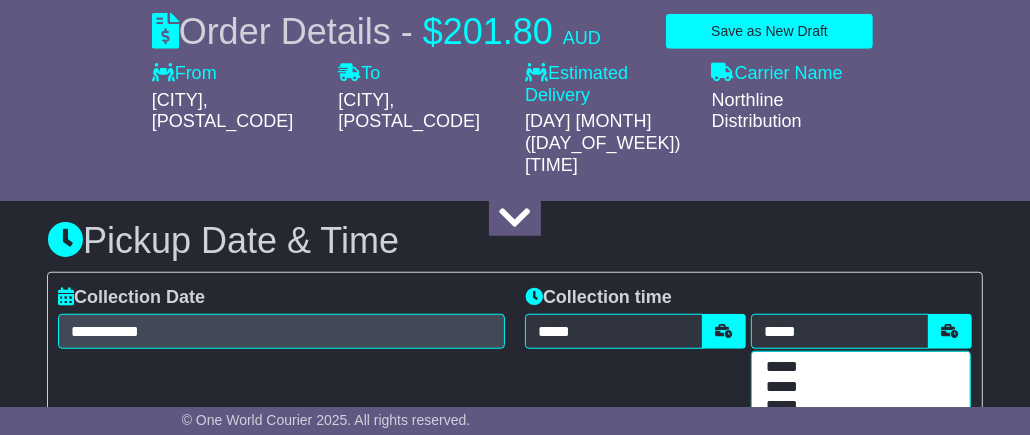 scroll, scrollTop: 1041, scrollLeft: 0, axis: vertical 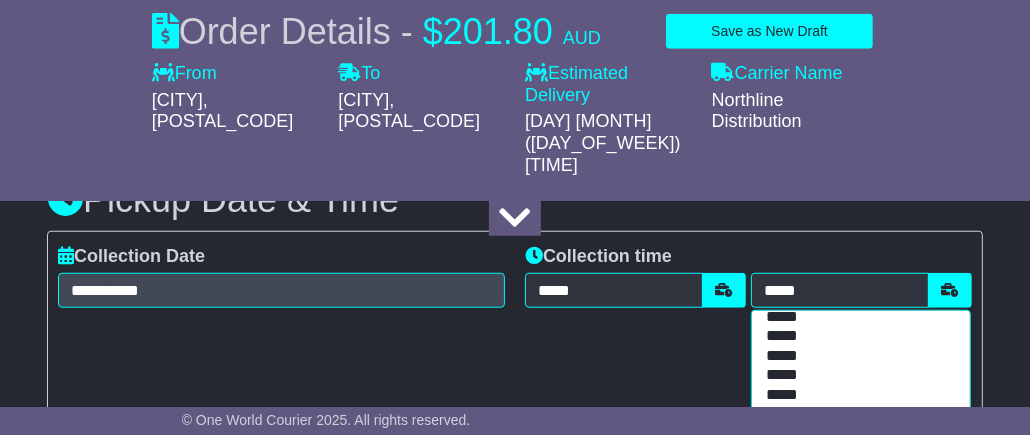 click on "*****" at bounding box center (857, 395) 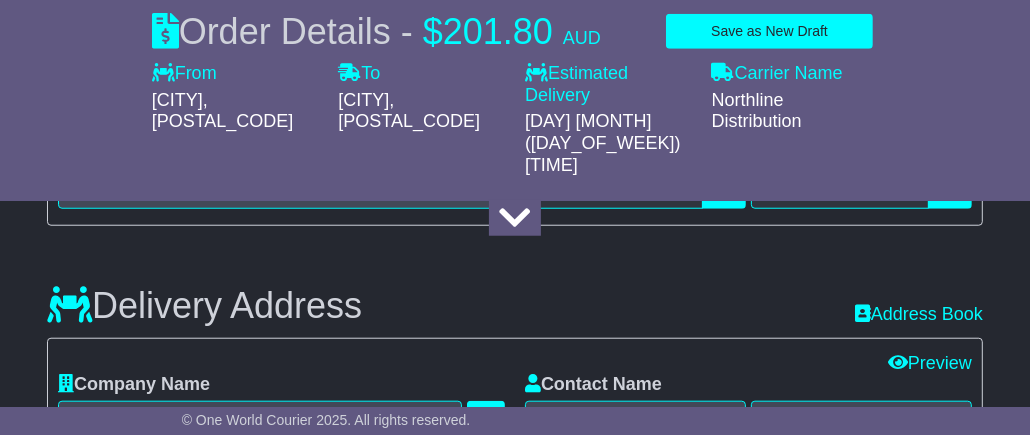scroll, scrollTop: 1240, scrollLeft: 0, axis: vertical 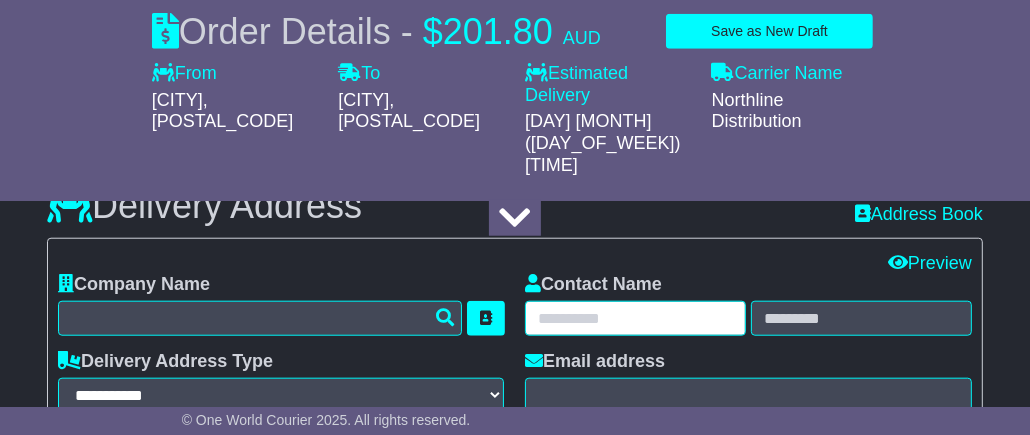 click at bounding box center [635, 318] 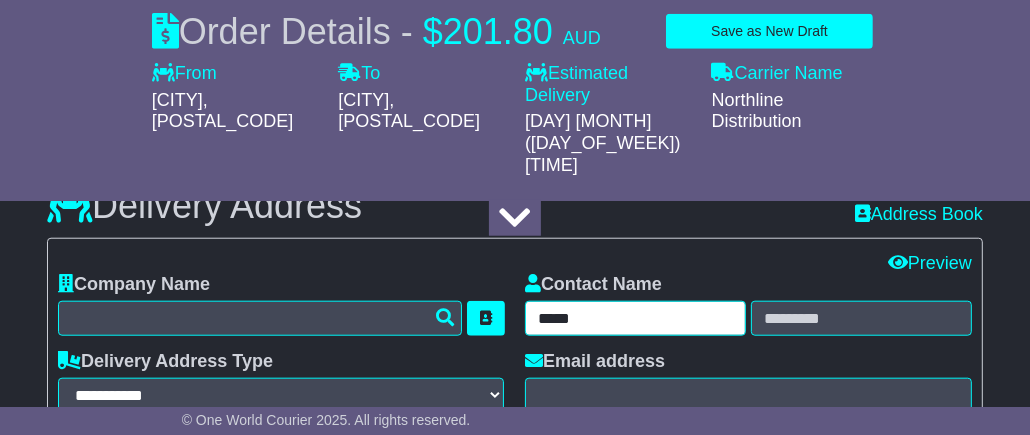 type on "*****" 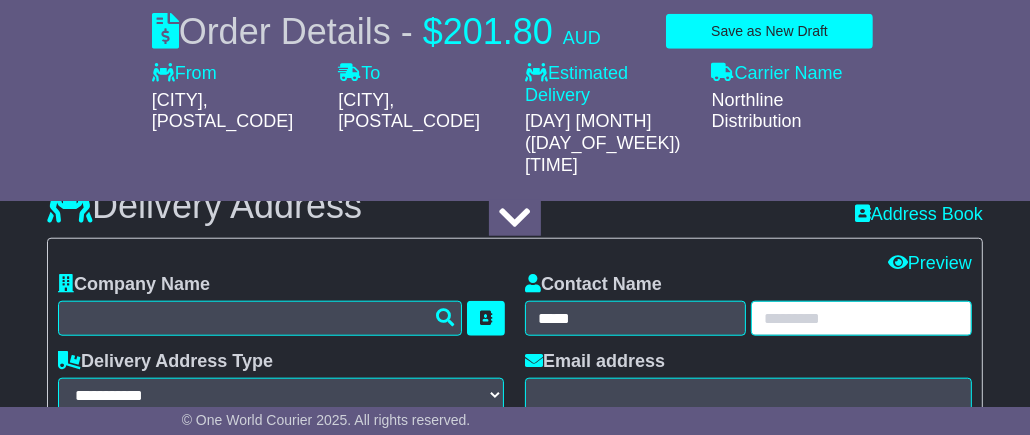 click at bounding box center (861, 318) 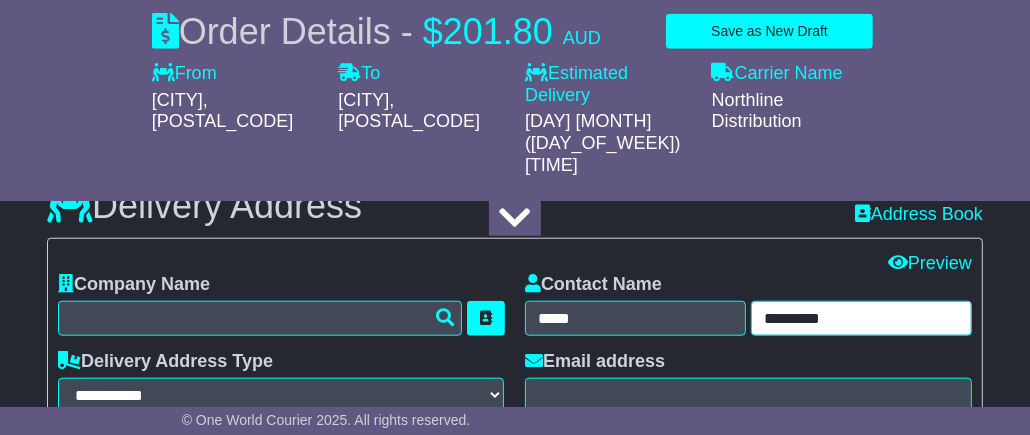 type on "*********" 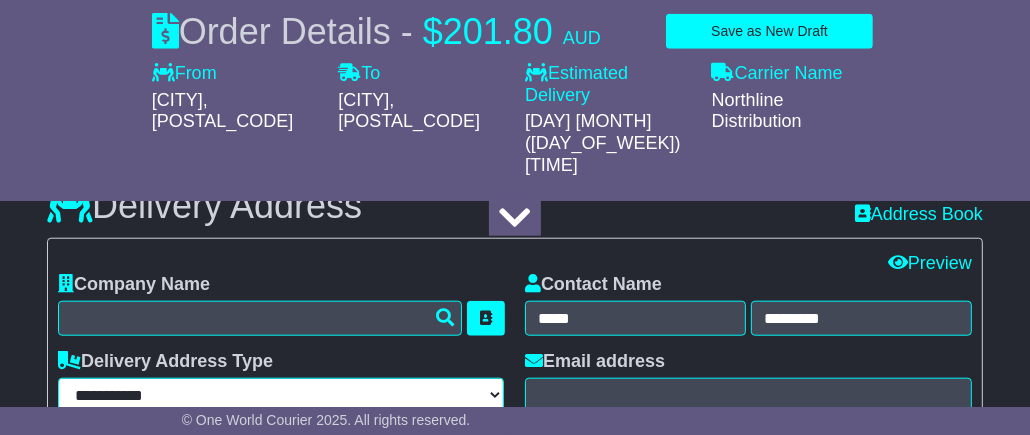 click on "**********" at bounding box center (281, 395) 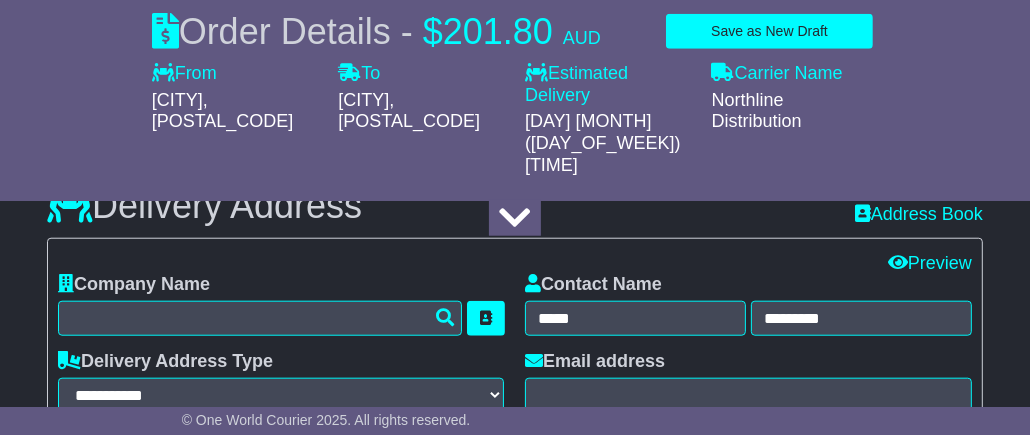 click on "**********" at bounding box center [281, 514] 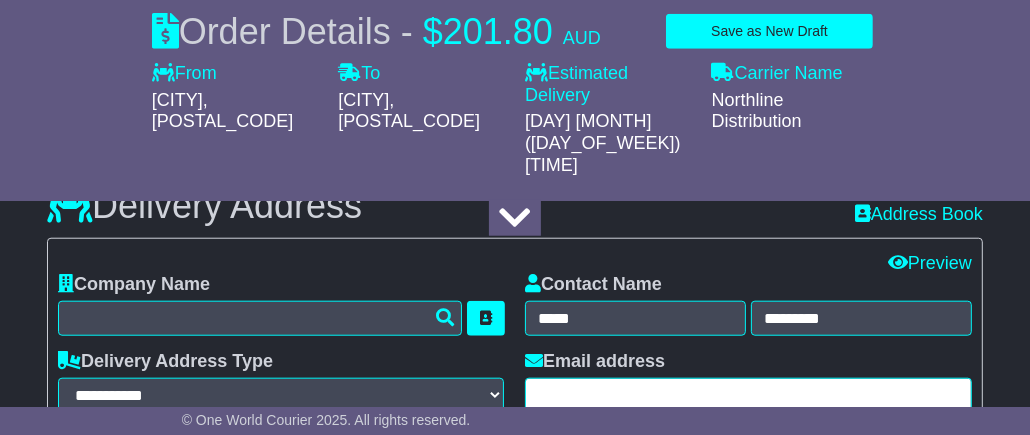 click at bounding box center [748, 395] 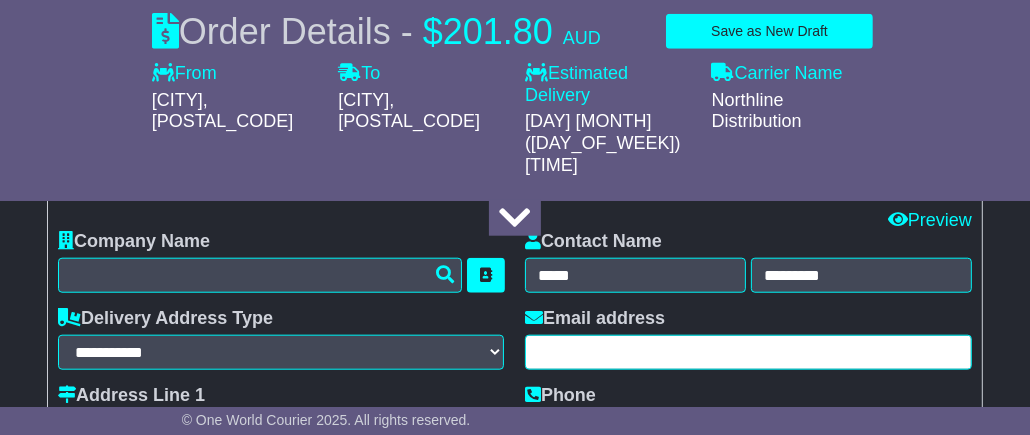scroll, scrollTop: 1340, scrollLeft: 0, axis: vertical 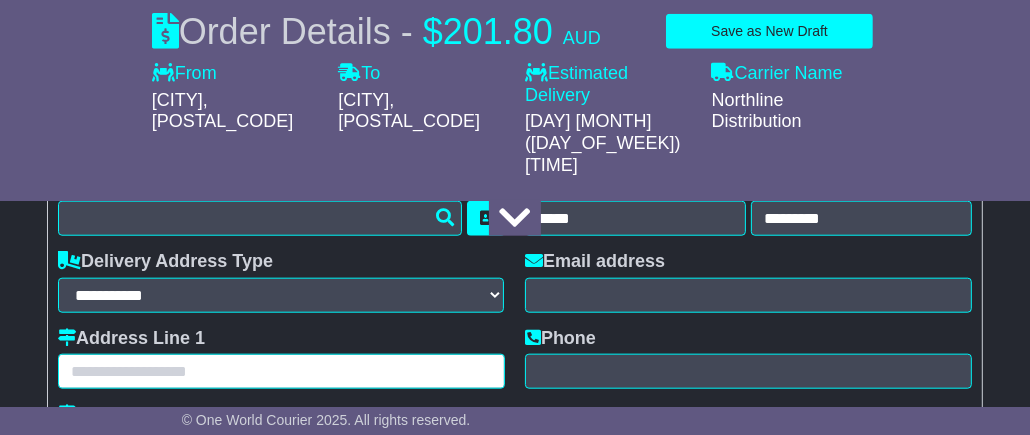 click at bounding box center (281, 371) 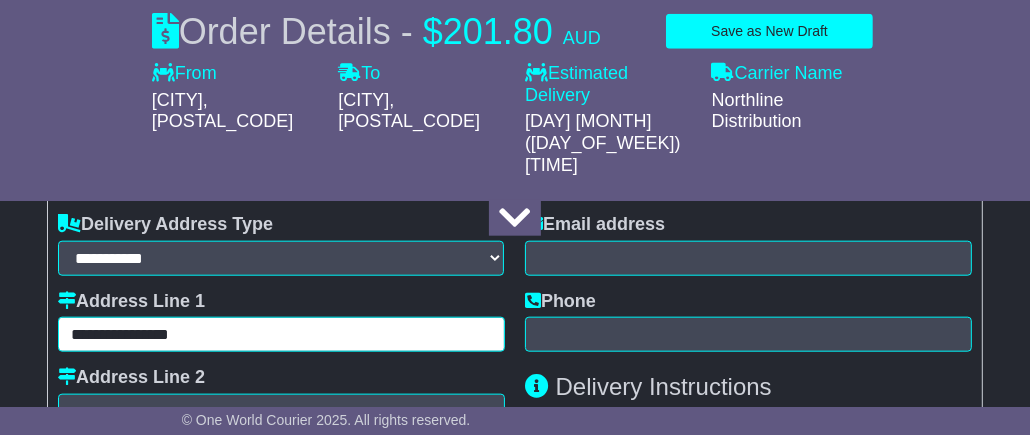 scroll, scrollTop: 1340, scrollLeft: 0, axis: vertical 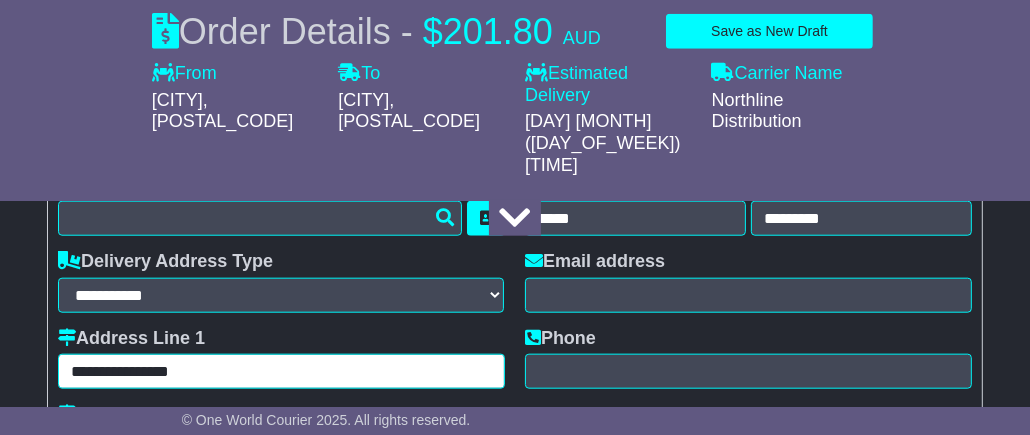 type on "**********" 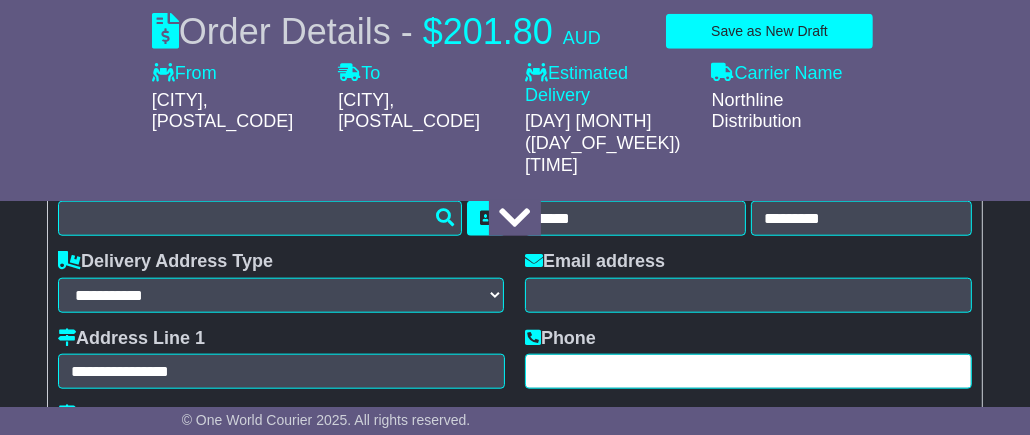 click at bounding box center (748, 371) 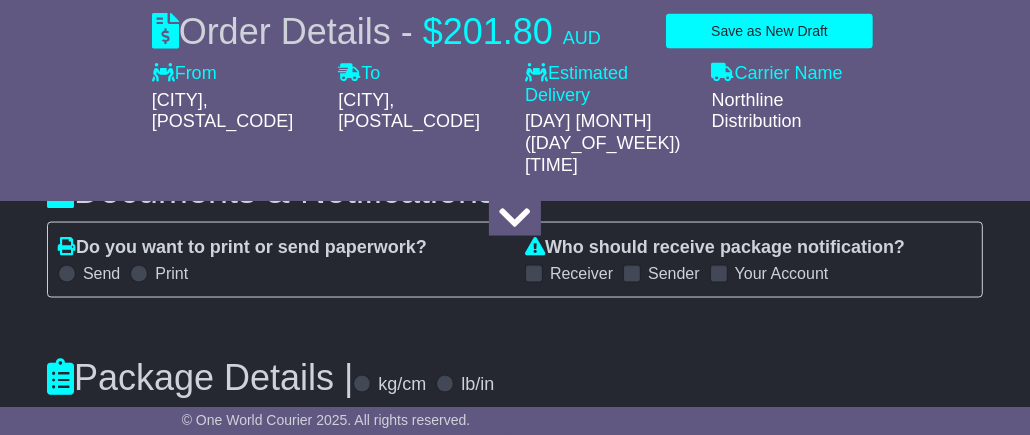 scroll, scrollTop: 2140, scrollLeft: 0, axis: vertical 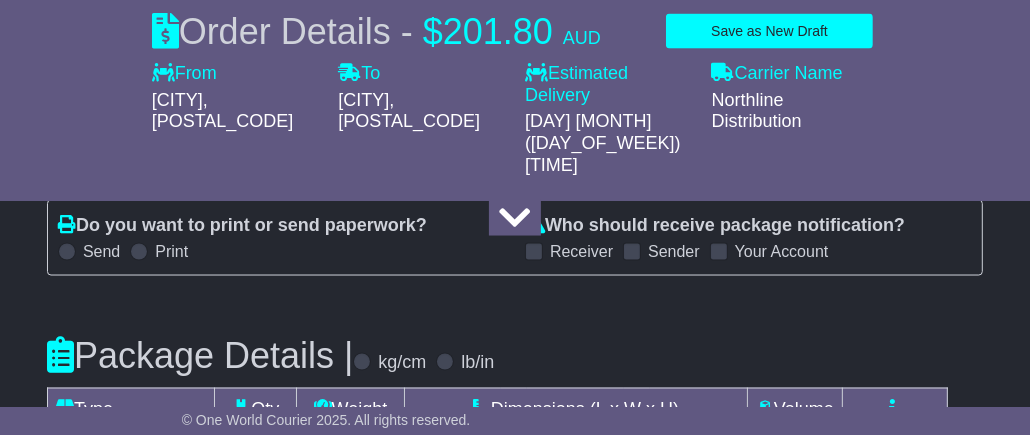 type on "**********" 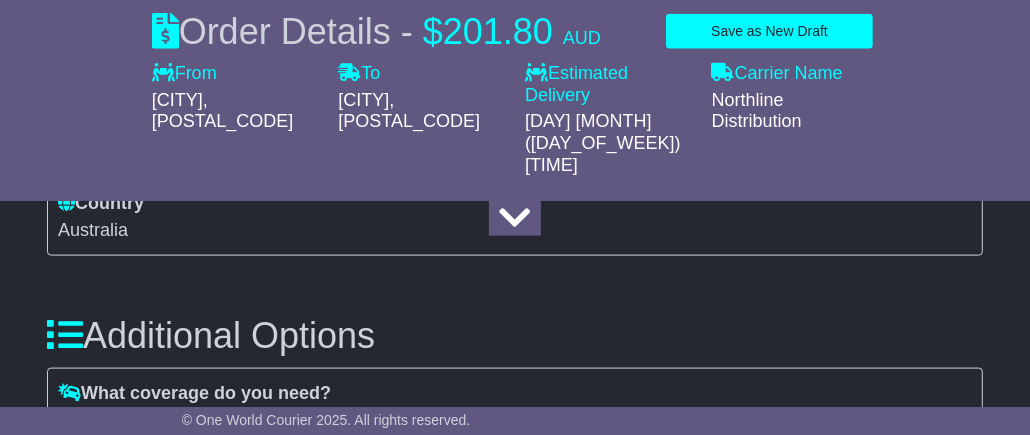 scroll, scrollTop: 1838, scrollLeft: 0, axis: vertical 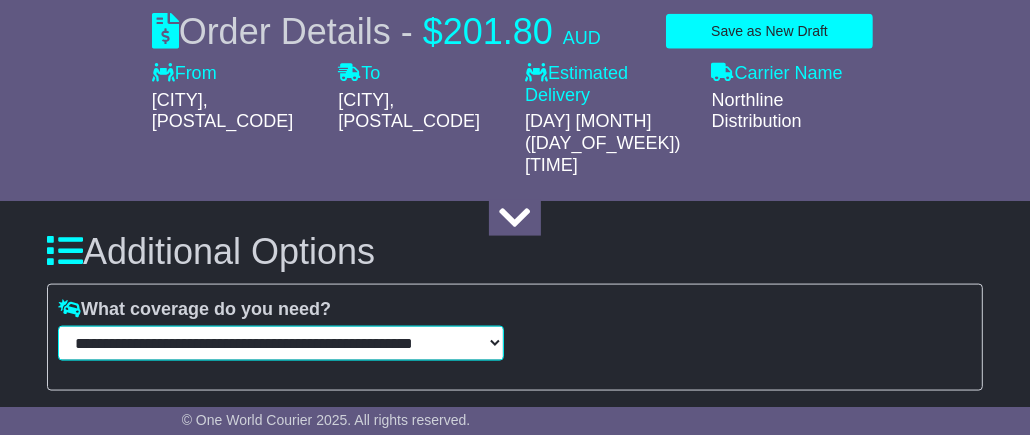 click on "**********" at bounding box center [281, 343] 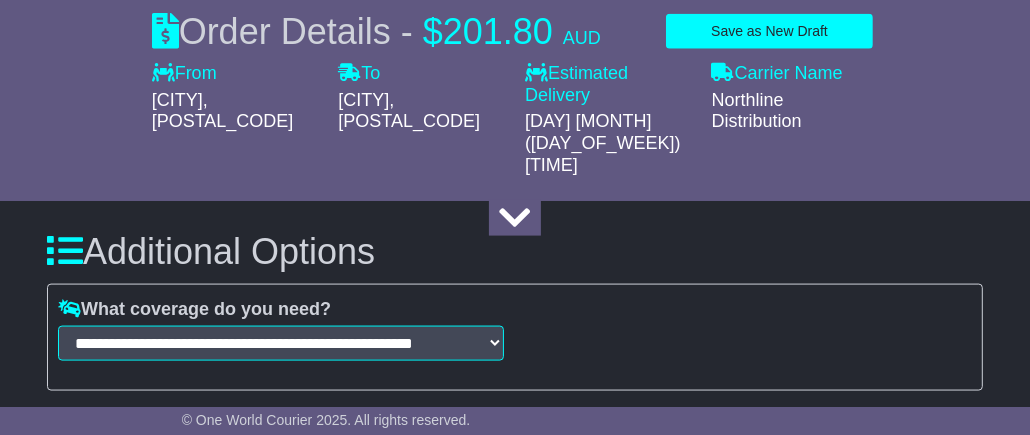 click on "We agree to deliver your goods in good order and condition, covered to a maximum liability of $ 0.00 ,
subject to the  Terms & Conditions of the FreightSafe Warranty .
Insurance Cover (Imports / Exports)
Unless otherwise stated on your insurance schedule, this is an All Risk insurance covering loss or damage to the insured goods in transit for Import / Export shipments.
Please refer to the  insurance policy for conditions and exclusions .
(Cancellation of the policy must be made before collection and cover will revert to $ 250  of included warranty).
Insurance Cover (Inland)" at bounding box center (748, 337) 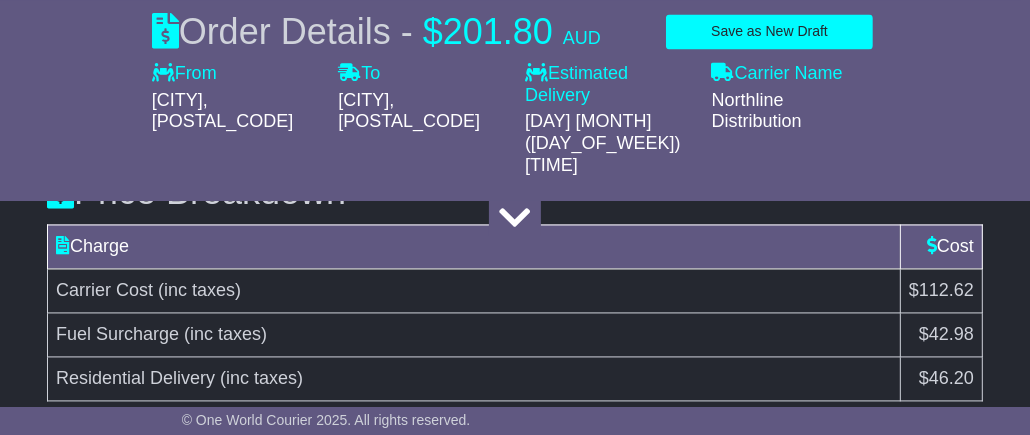 scroll, scrollTop: 2638, scrollLeft: 0, axis: vertical 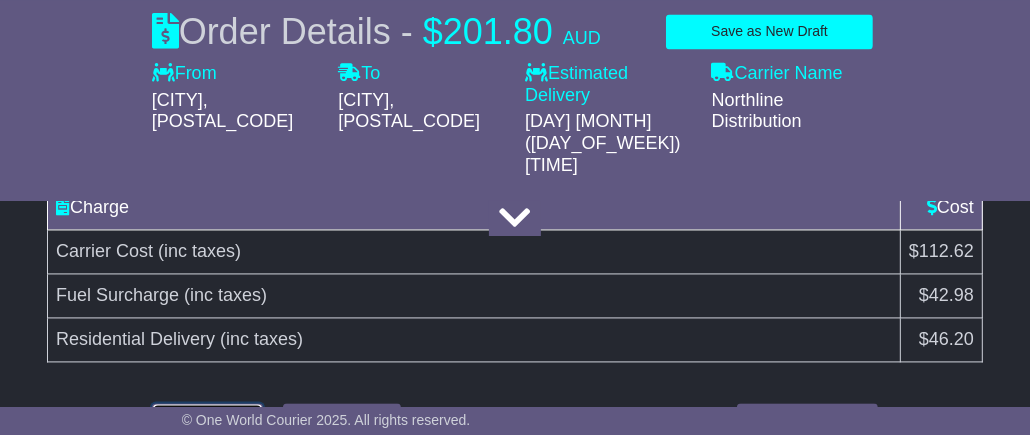 click on "Back to quote" at bounding box center [208, 420] 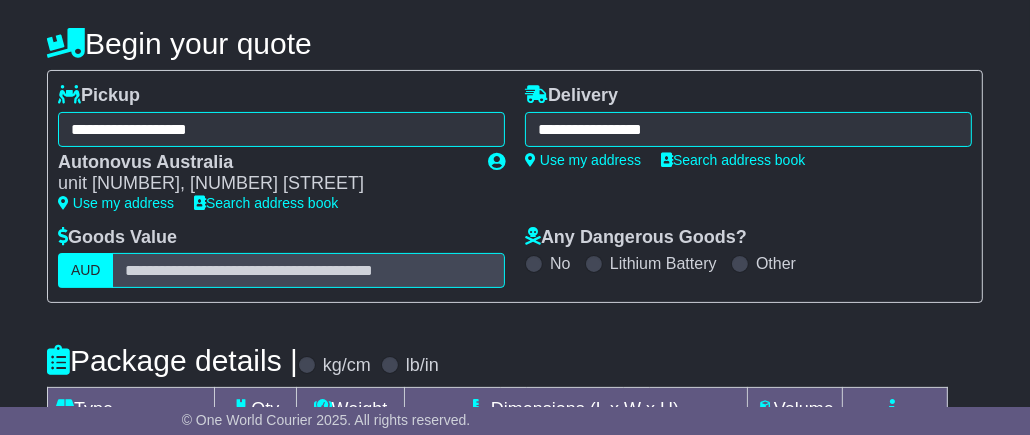 scroll, scrollTop: 299, scrollLeft: 0, axis: vertical 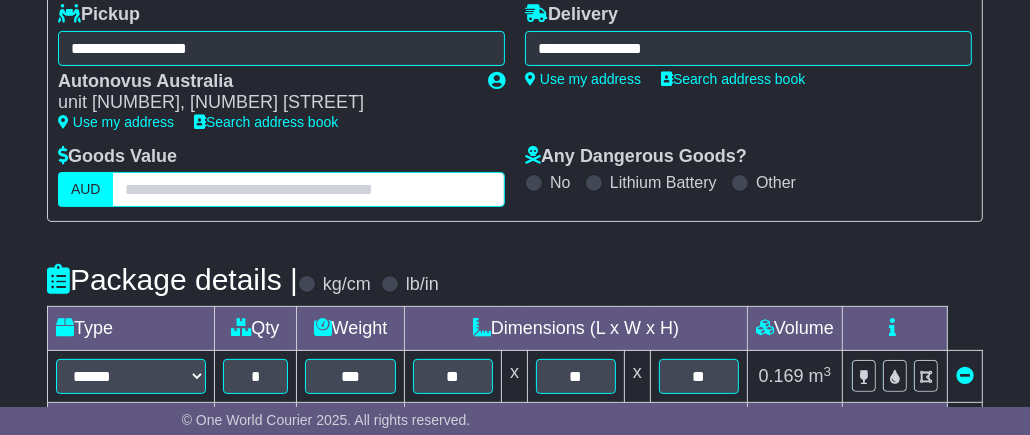 click at bounding box center [308, 189] 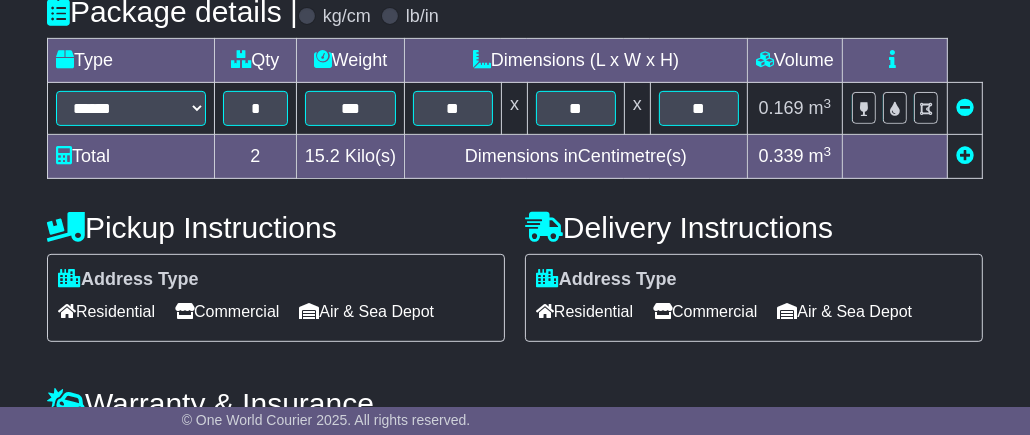 scroll, scrollTop: 694, scrollLeft: 0, axis: vertical 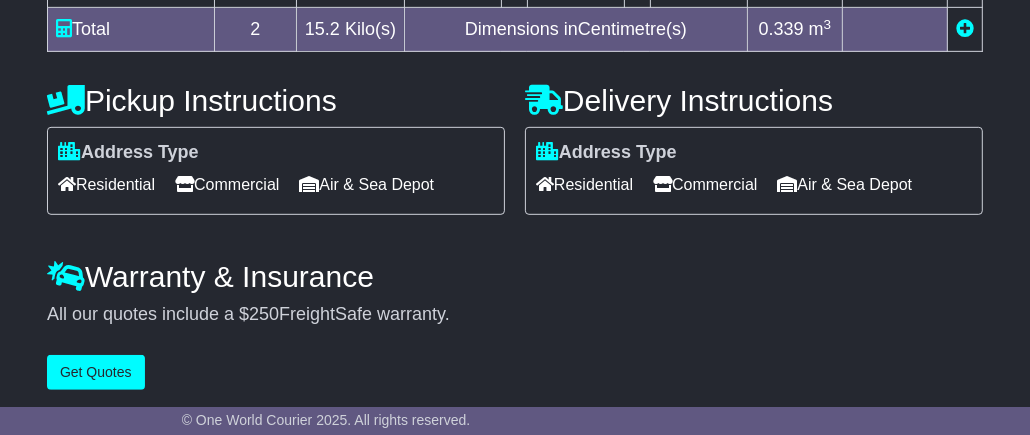 type on "******" 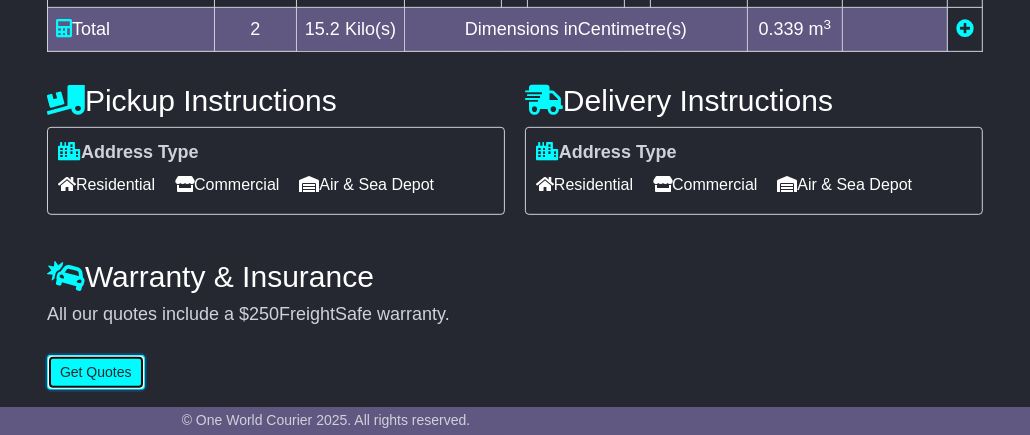 click on "Get Quotes" at bounding box center [96, 372] 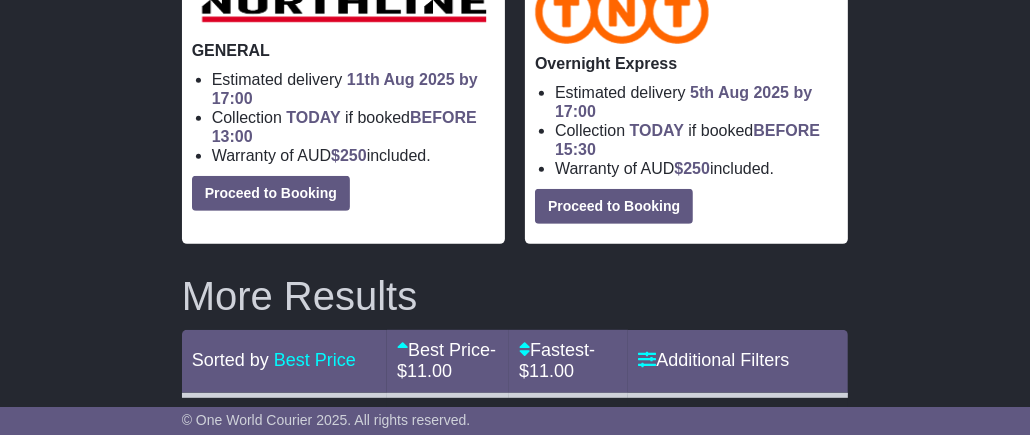 scroll, scrollTop: 592, scrollLeft: 0, axis: vertical 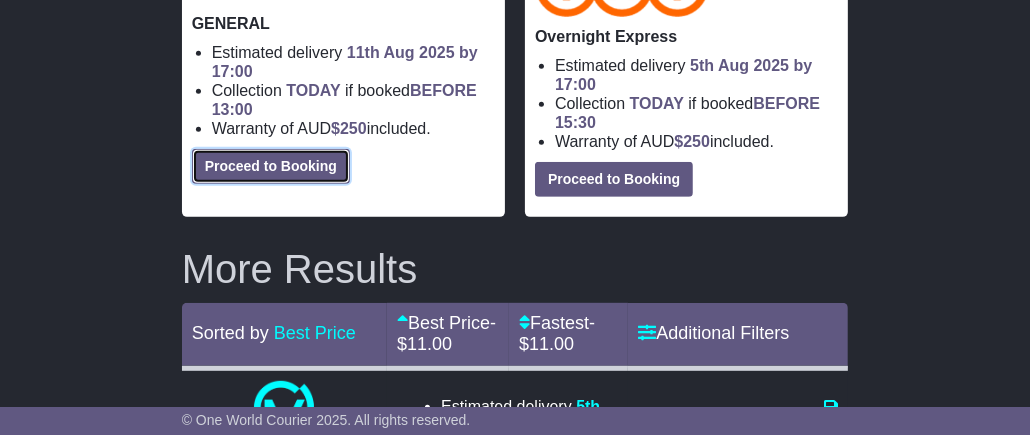click on "Proceed to Booking" at bounding box center (271, 166) 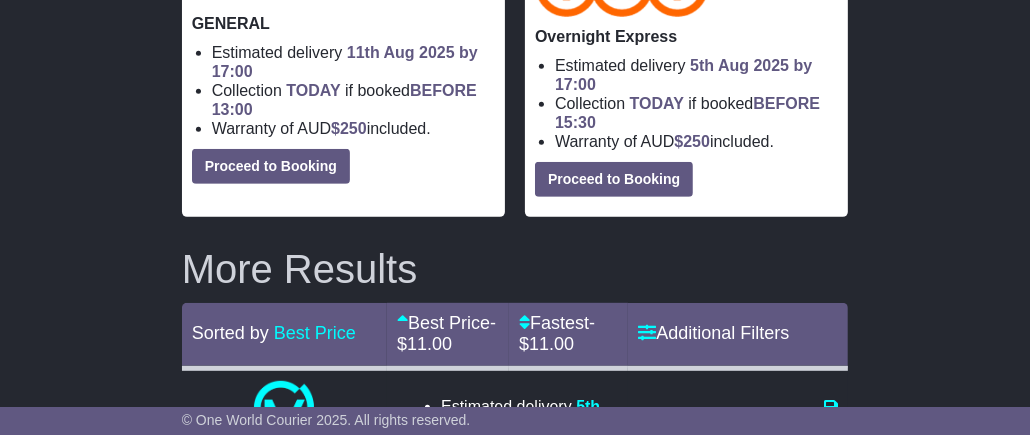 select on "**********" 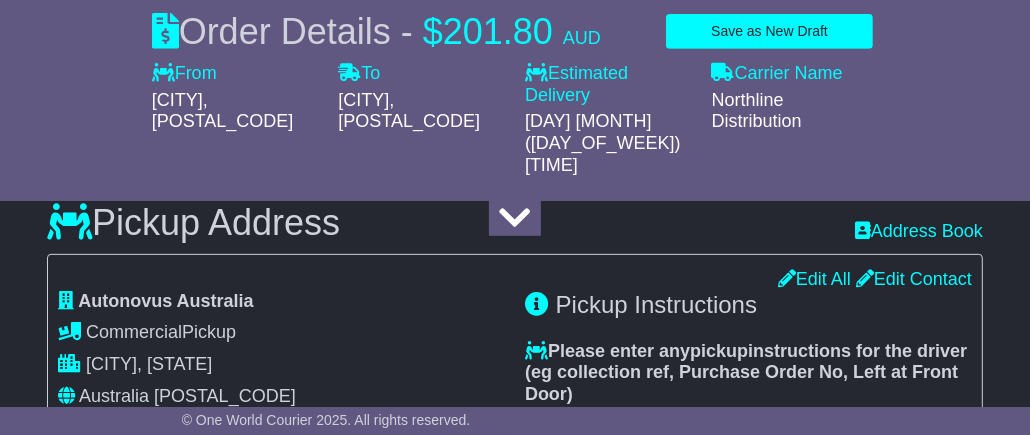 select 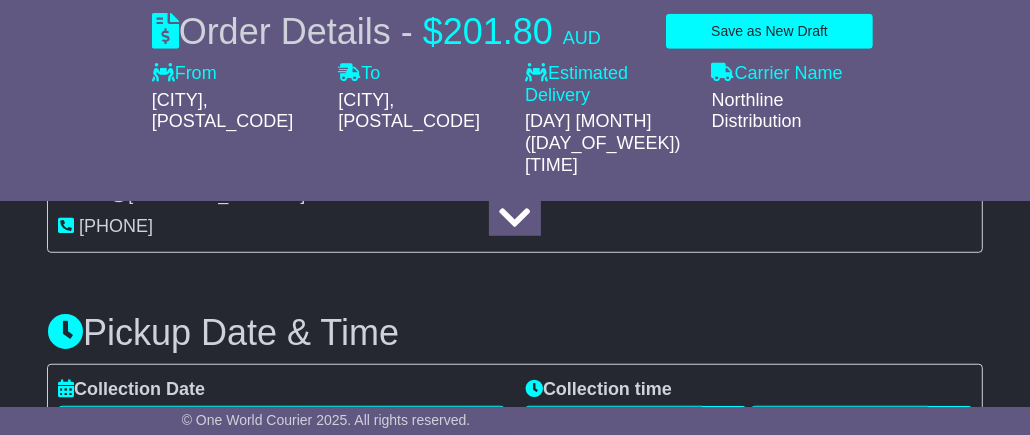 scroll, scrollTop: 992, scrollLeft: 0, axis: vertical 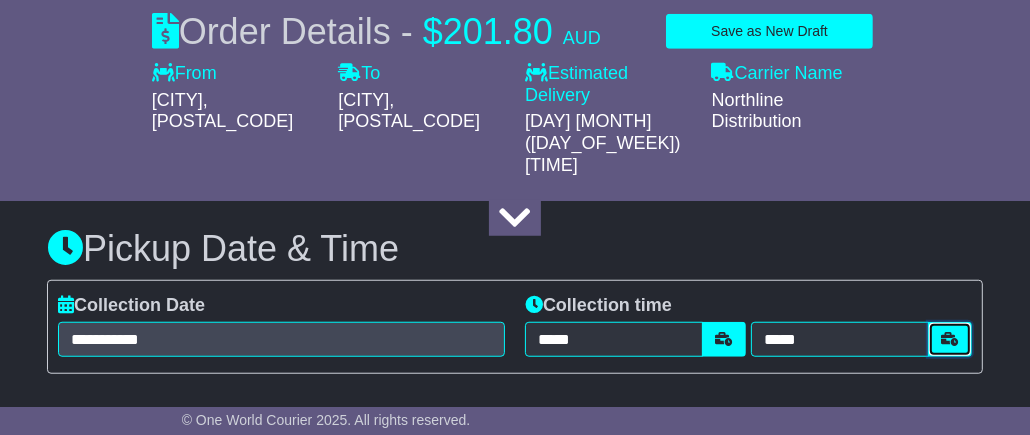 click at bounding box center [950, 339] 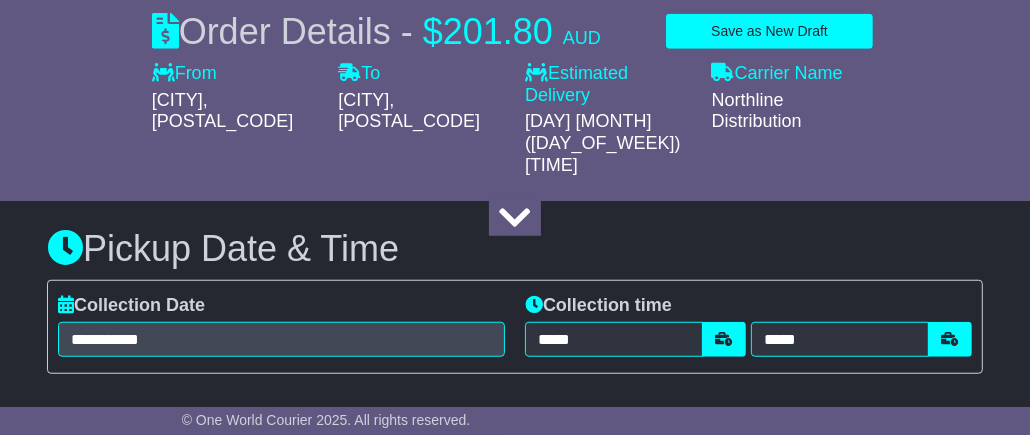 scroll, scrollTop: 1041, scrollLeft: 0, axis: vertical 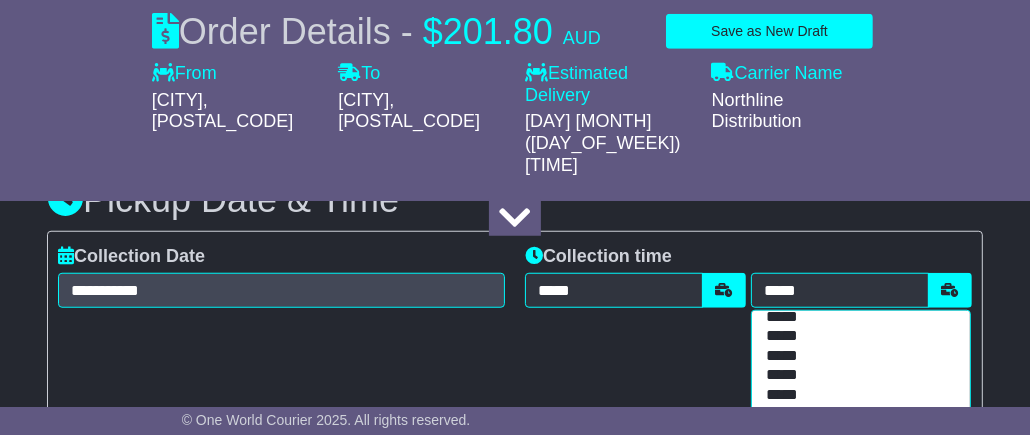 click on "*****" at bounding box center (857, 395) 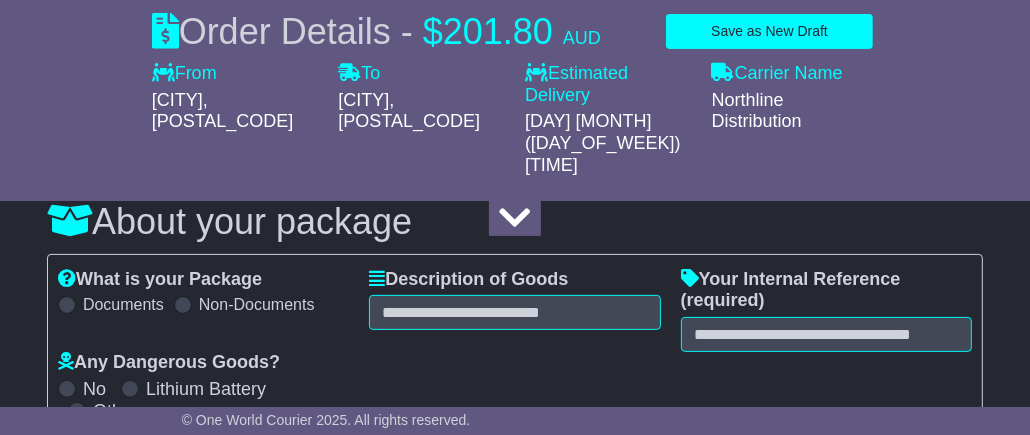 scroll, scrollTop: 341, scrollLeft: 0, axis: vertical 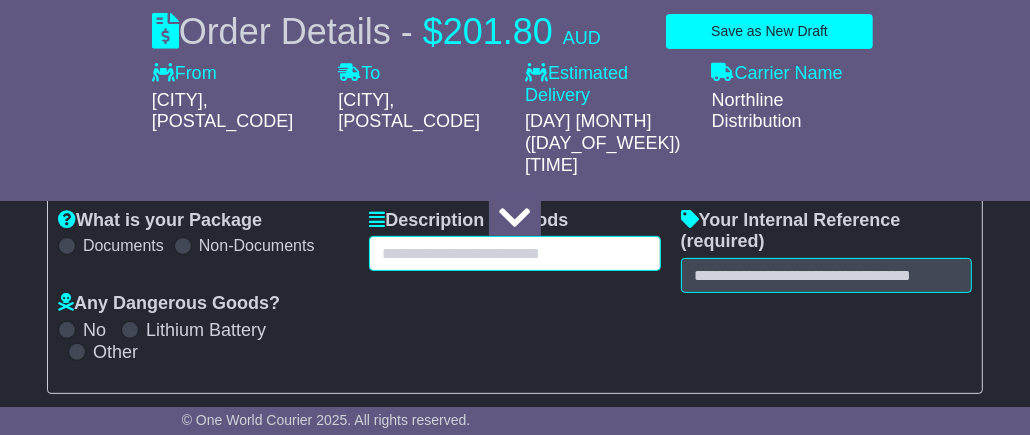click at bounding box center [514, 253] 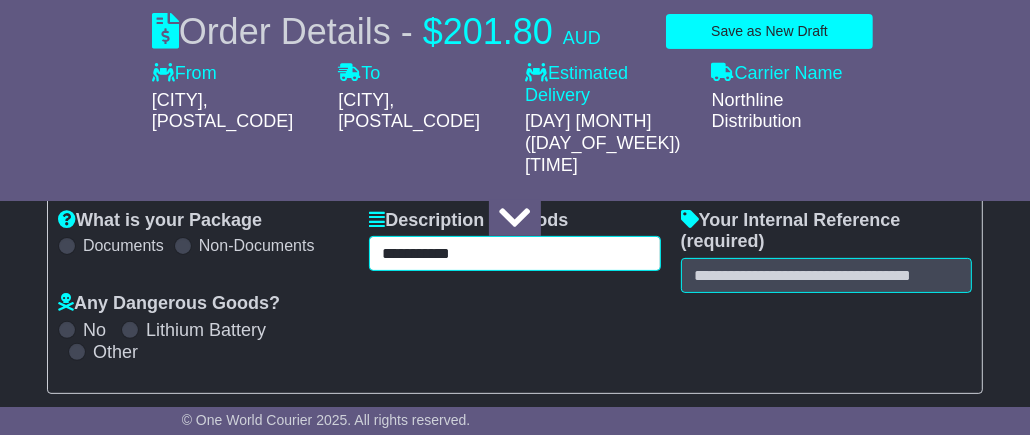 type on "**********" 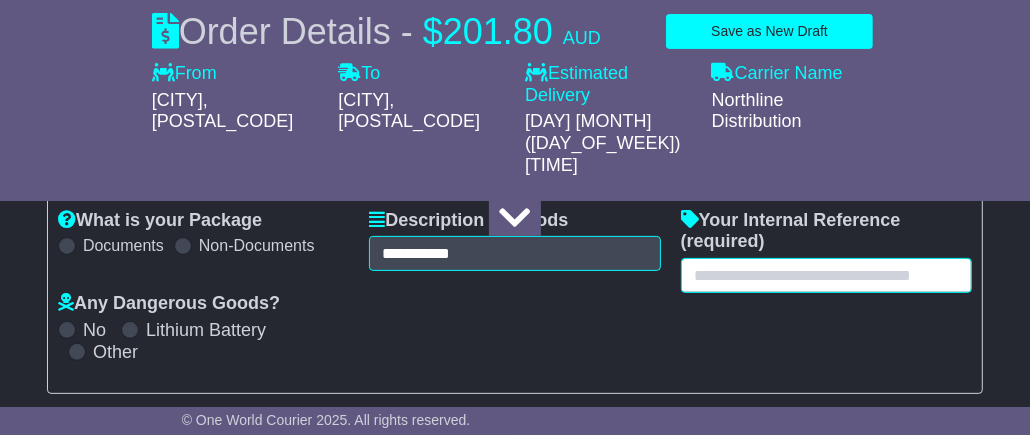 click at bounding box center (826, 275) 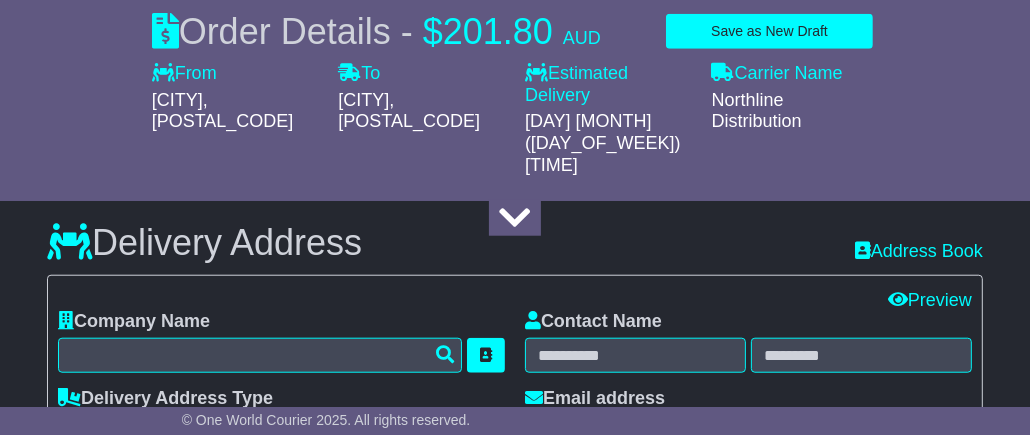 scroll, scrollTop: 1241, scrollLeft: 0, axis: vertical 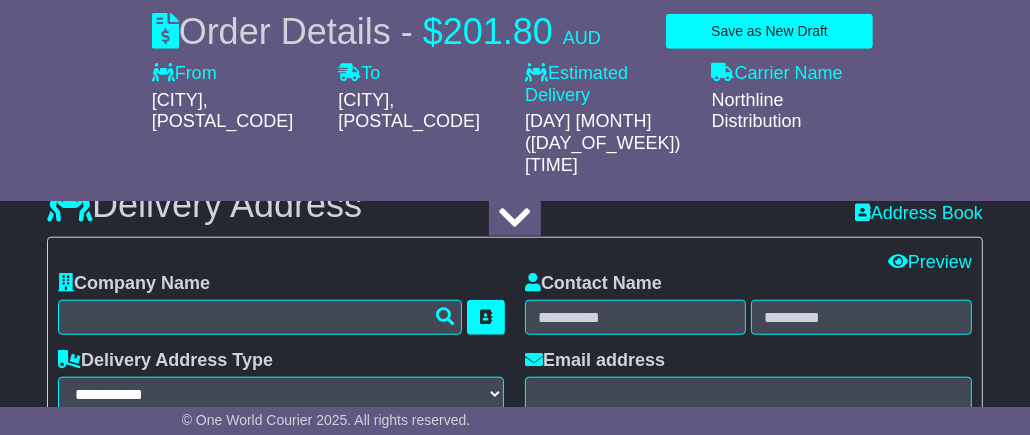 type on "**********" 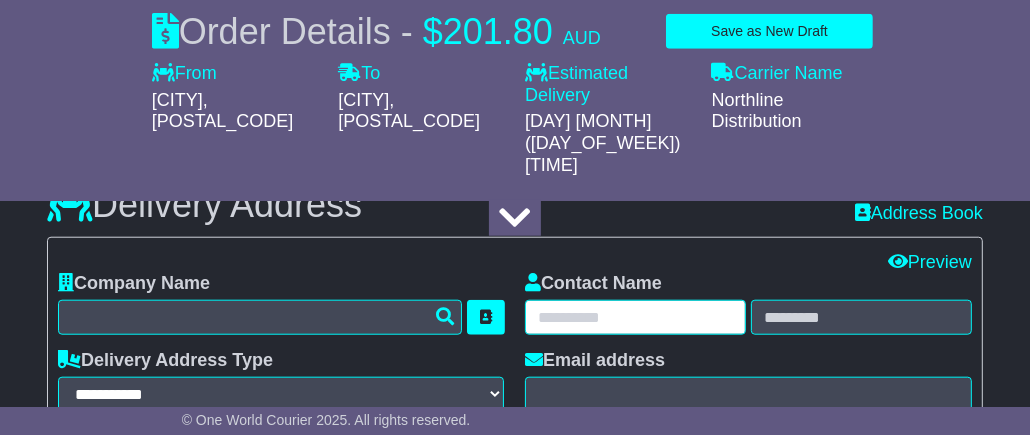 click at bounding box center [635, 317] 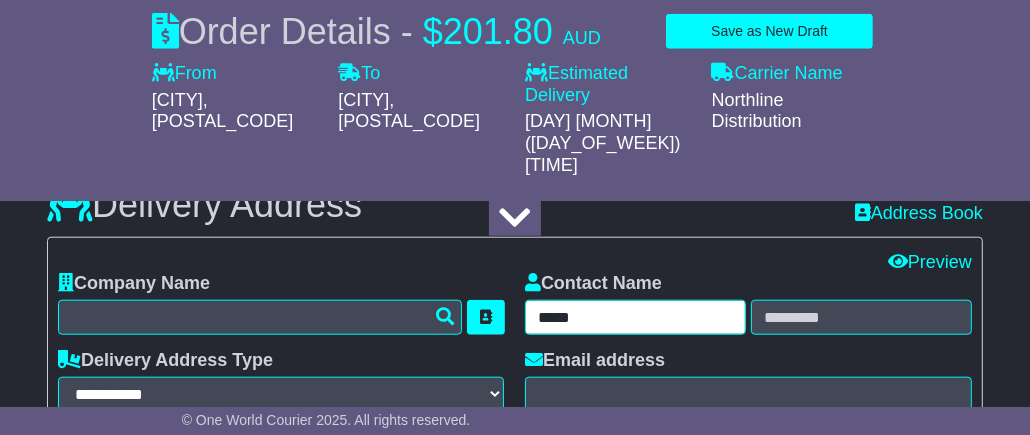 type on "*****" 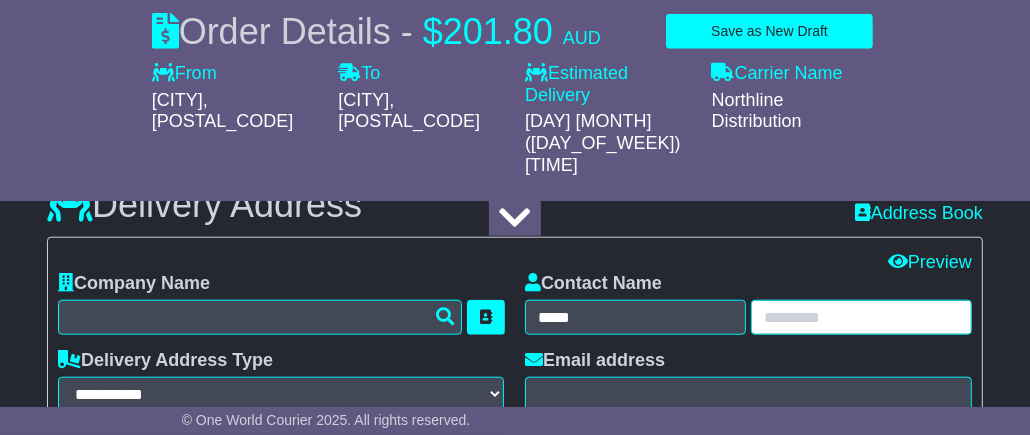 click at bounding box center [861, 317] 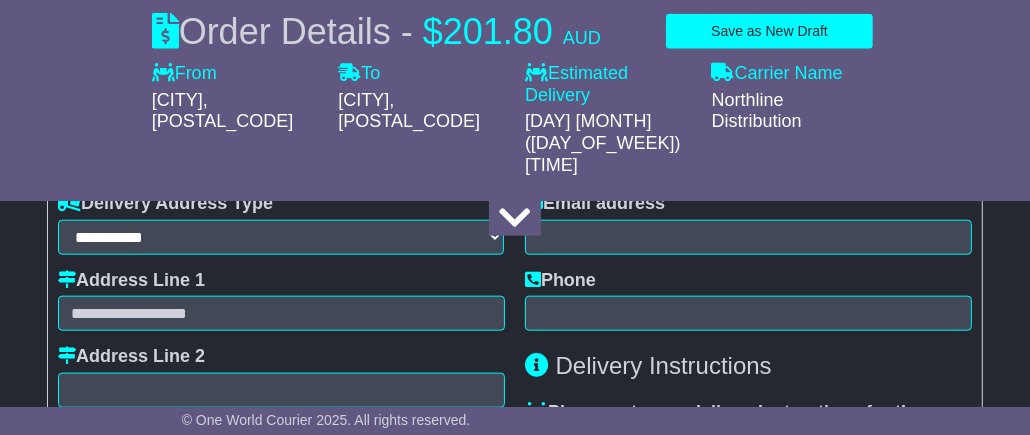 scroll, scrollTop: 1341, scrollLeft: 0, axis: vertical 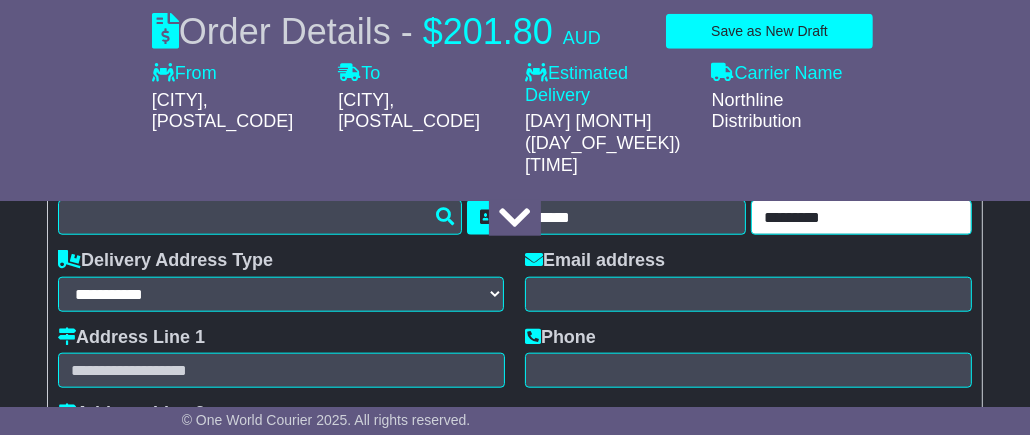 type on "*********" 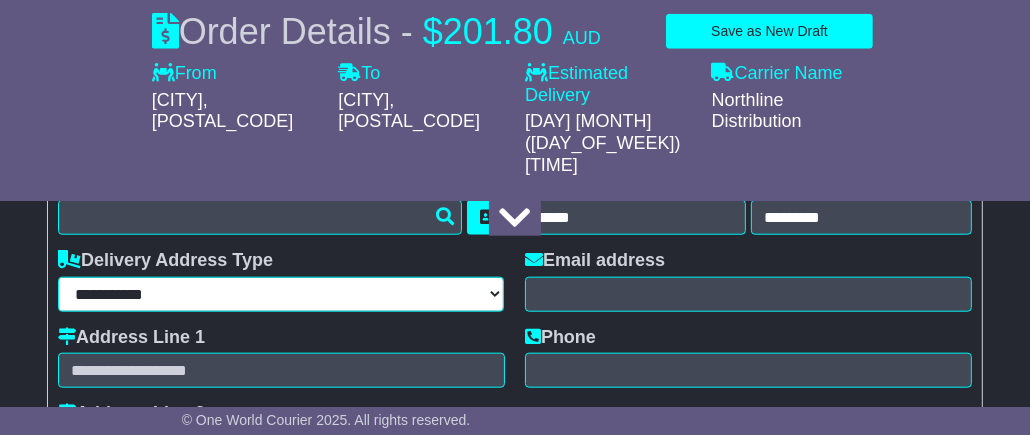 click on "**********" at bounding box center (281, 294) 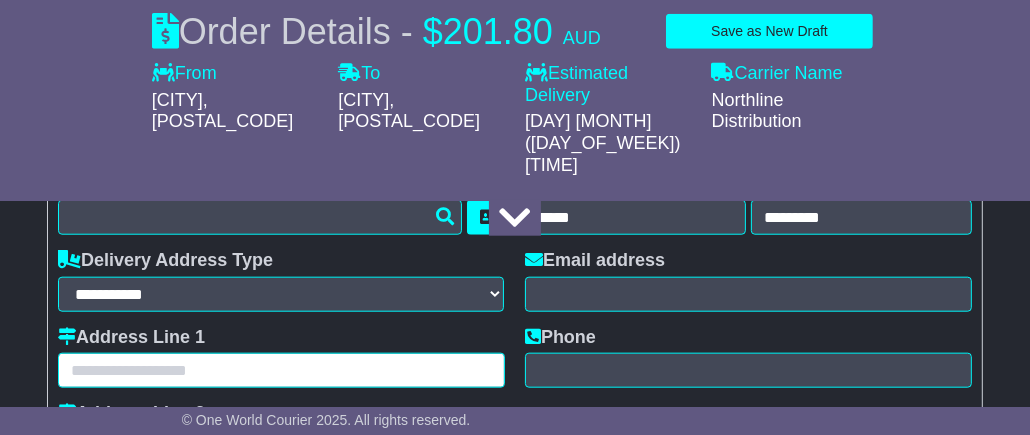 click at bounding box center [281, 370] 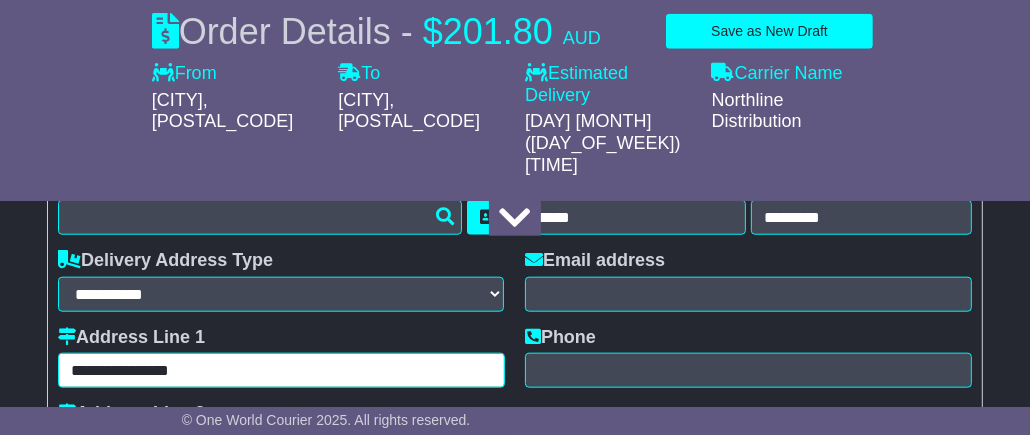 type on "**********" 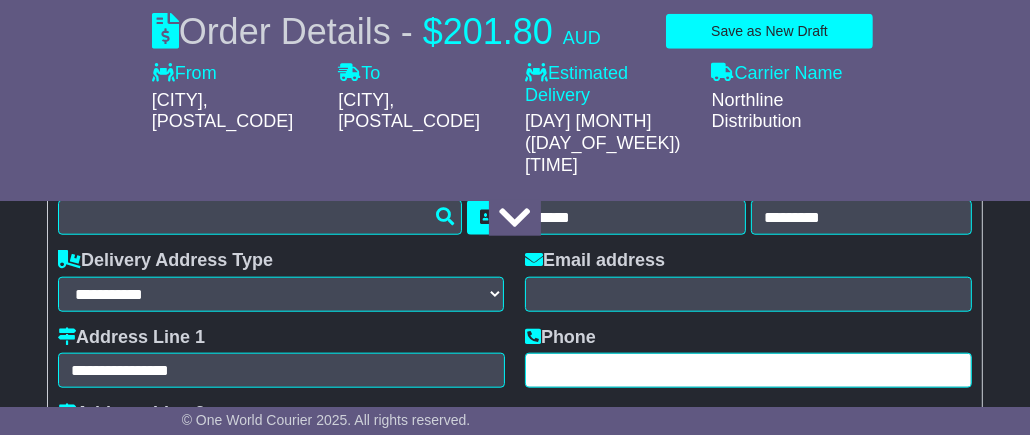 click at bounding box center (748, 370) 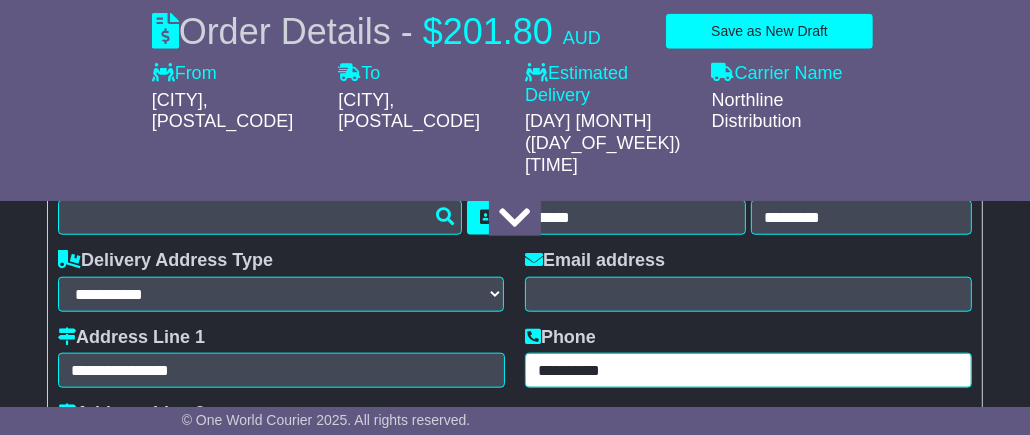 type on "**********" 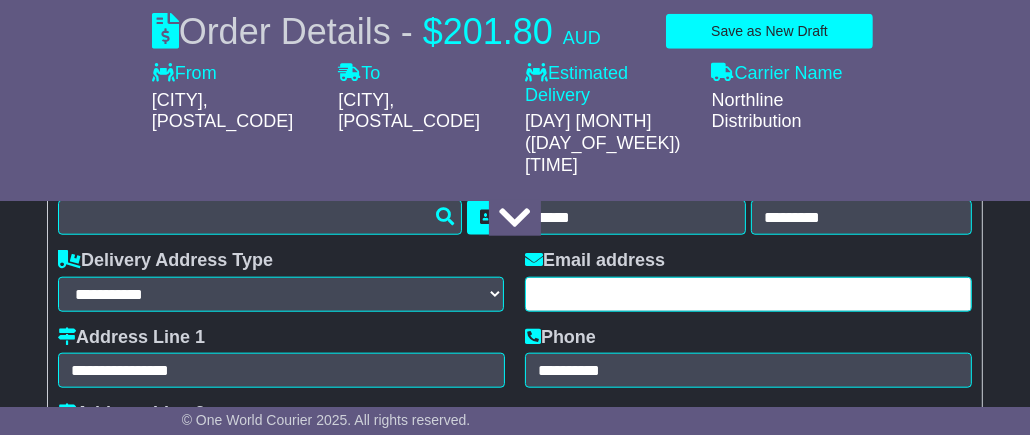 click at bounding box center [748, 294] 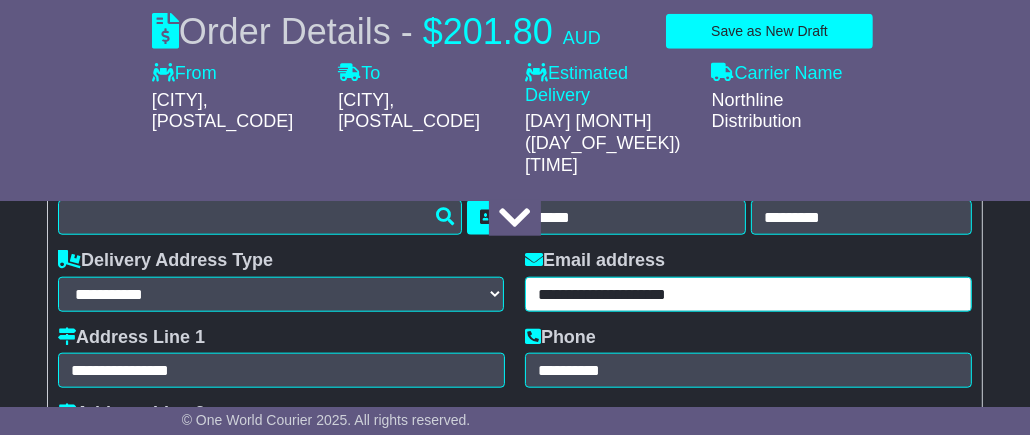 type on "**********" 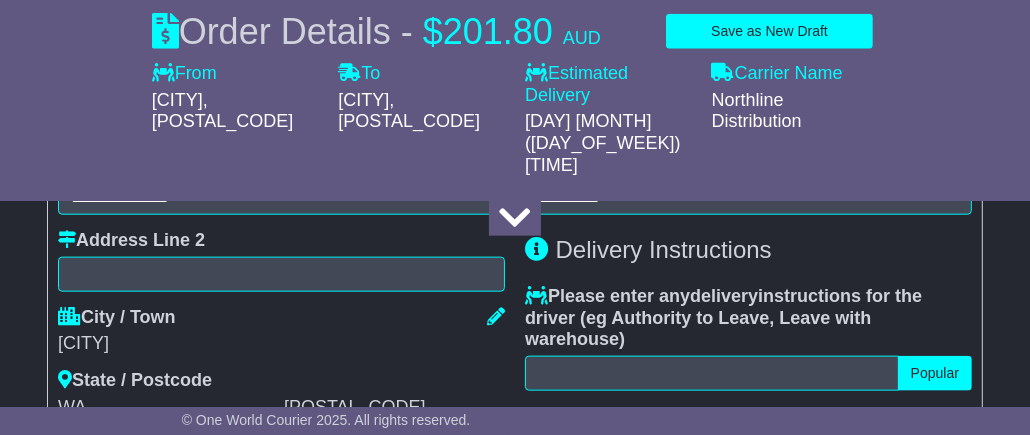 scroll, scrollTop: 1541, scrollLeft: 0, axis: vertical 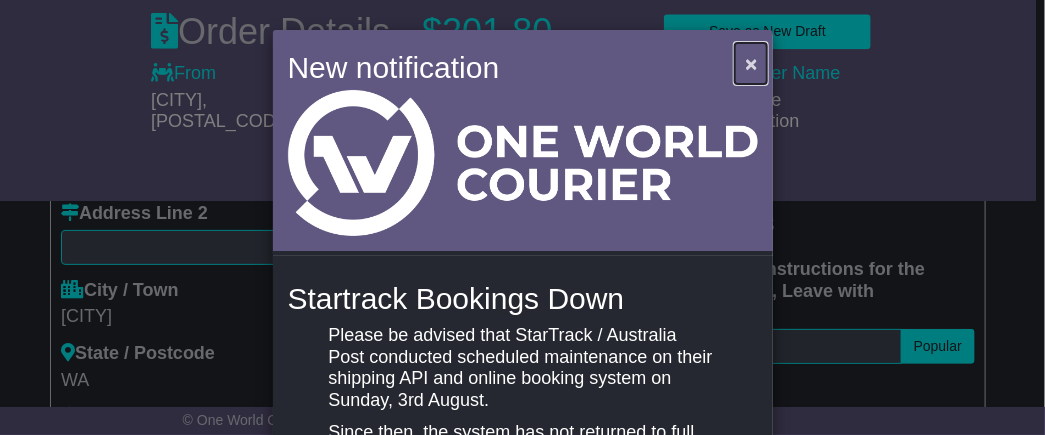 click on "×" at bounding box center [751, 63] 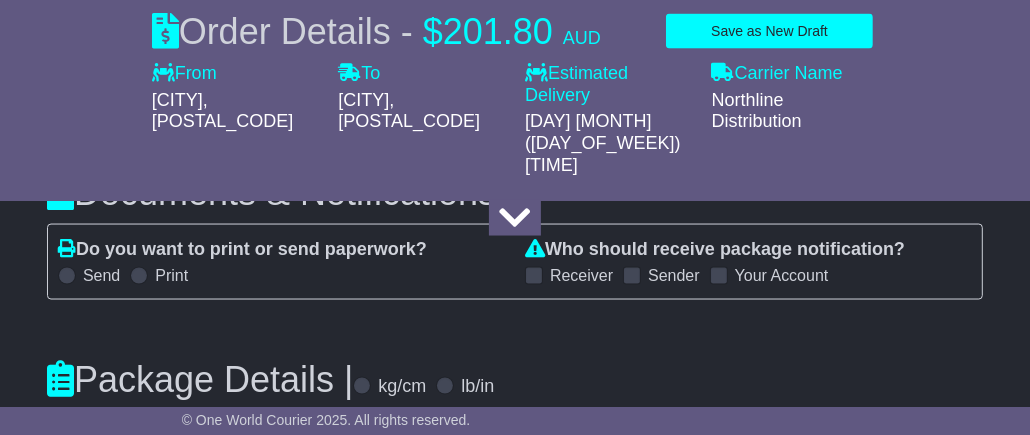scroll, scrollTop: 2141, scrollLeft: 0, axis: vertical 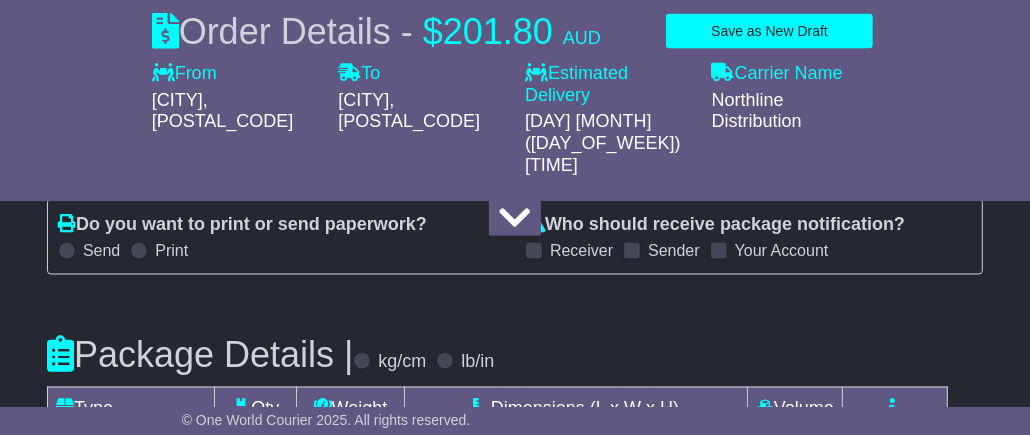 click at bounding box center [534, 251] 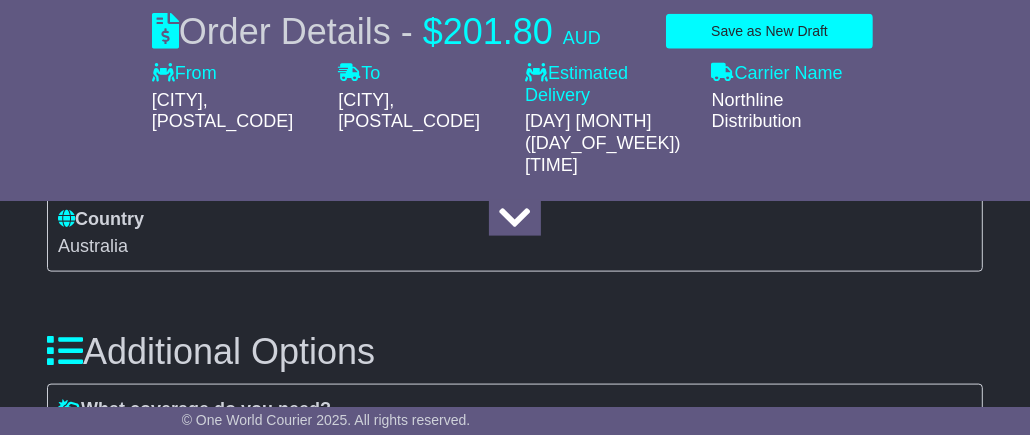 scroll, scrollTop: 1838, scrollLeft: 0, axis: vertical 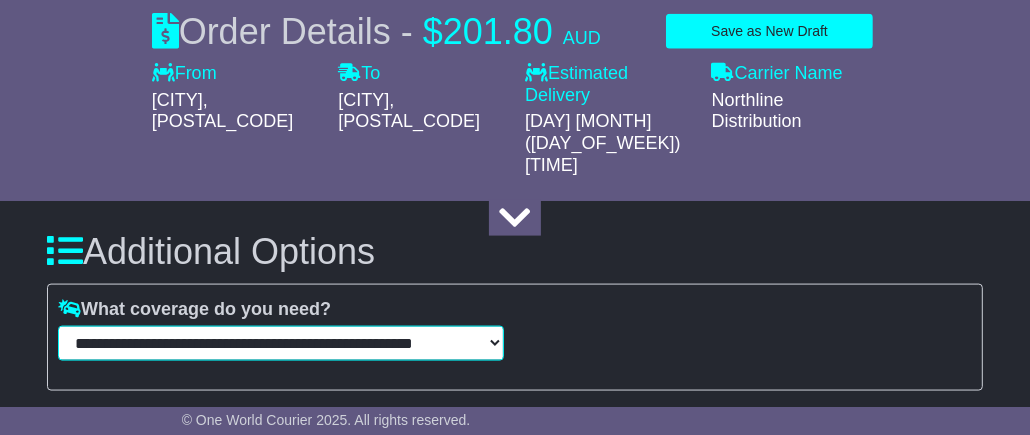 click on "**********" at bounding box center (281, 343) 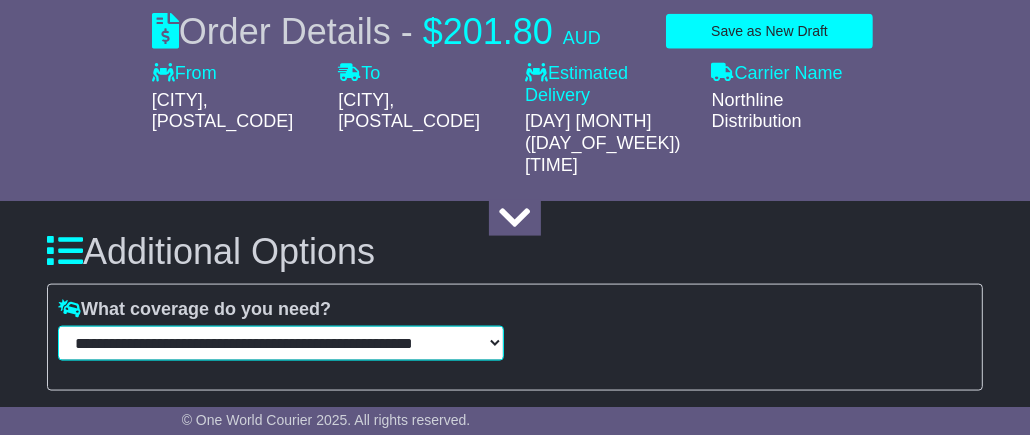 select 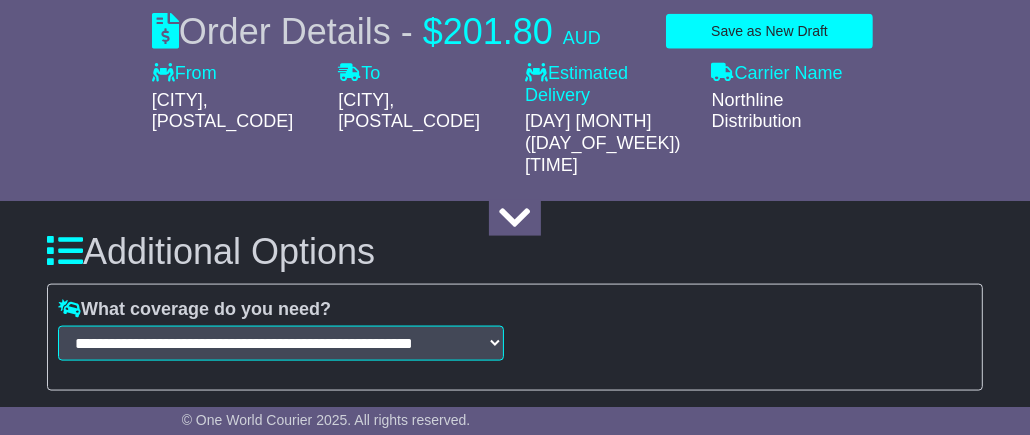 click on "Additional Options" at bounding box center [515, 252] 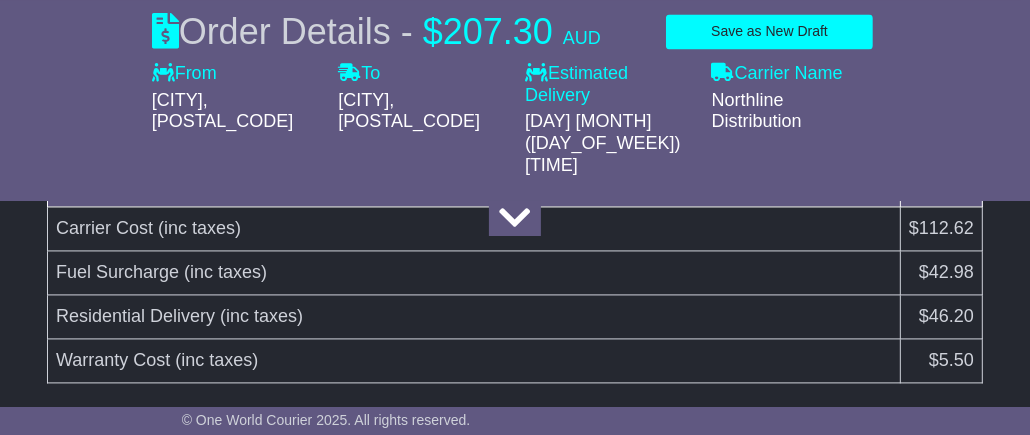 scroll, scrollTop: 2681, scrollLeft: 0, axis: vertical 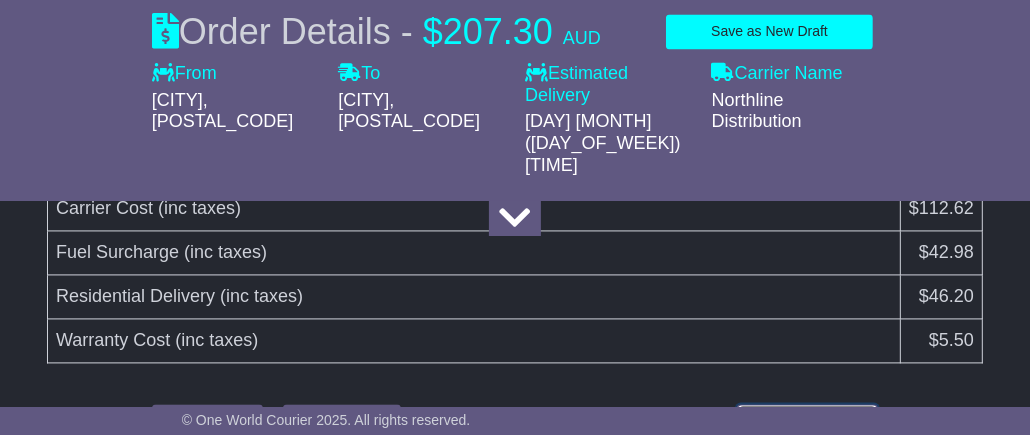 click on "Submit Your Order" at bounding box center [807, 421] 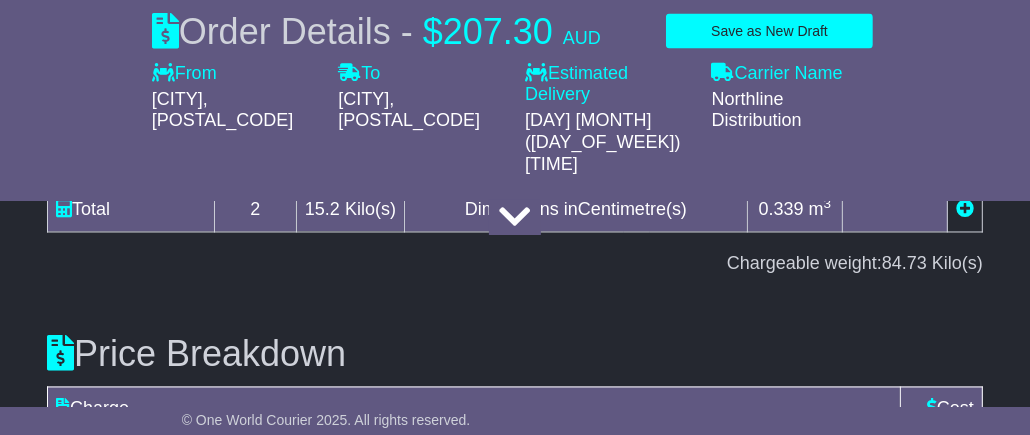 scroll, scrollTop: 2681, scrollLeft: 0, axis: vertical 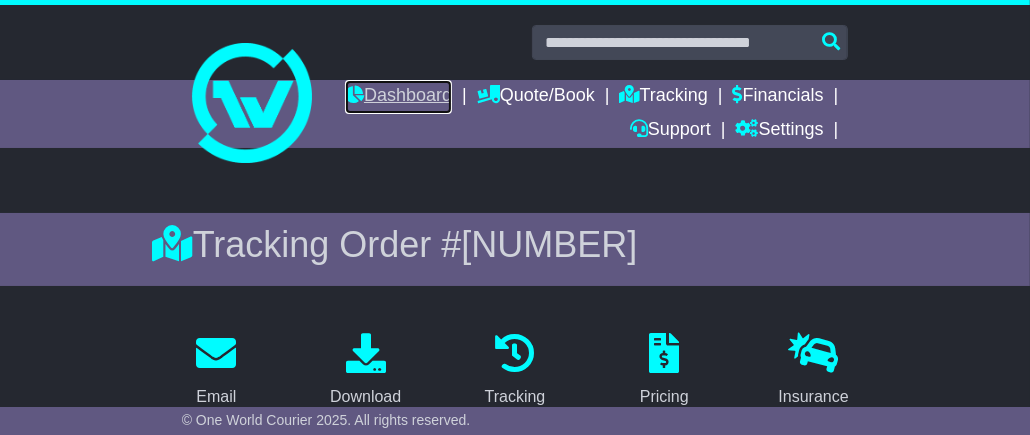 click on "Dashboard" at bounding box center (398, 97) 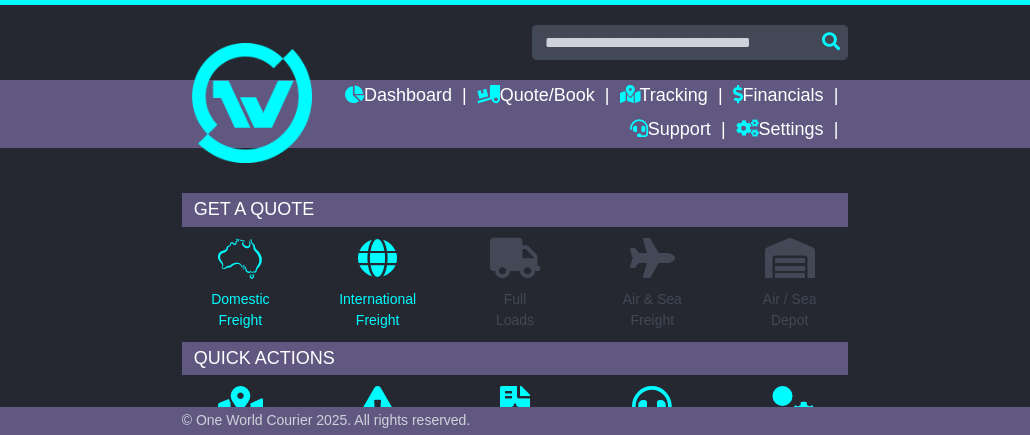 scroll, scrollTop: 0, scrollLeft: 0, axis: both 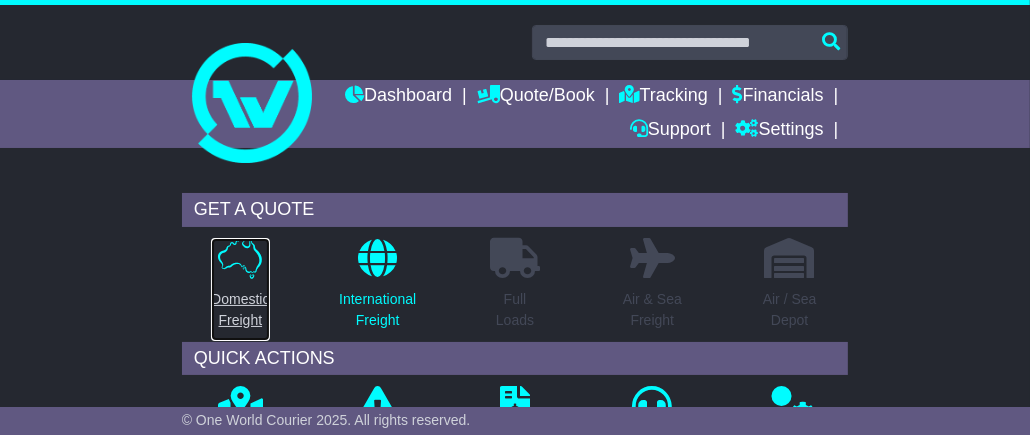 click on "Domestic Freight" at bounding box center [240, 310] 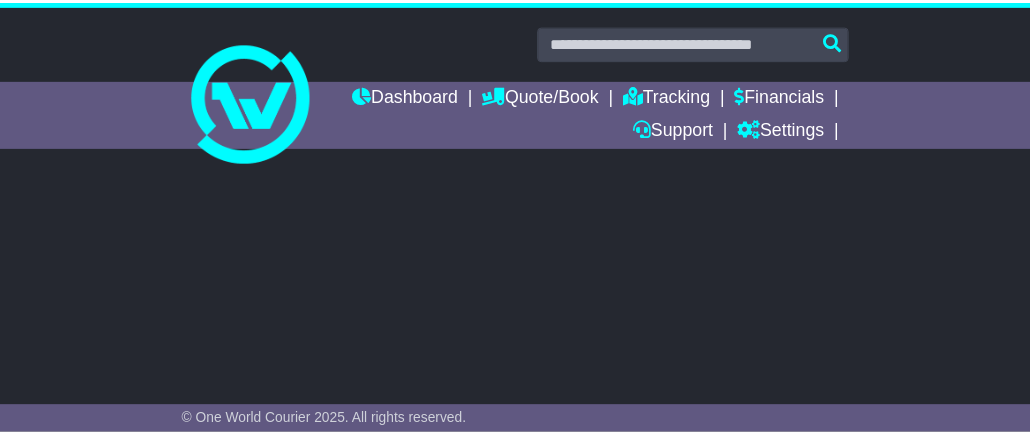scroll, scrollTop: 0, scrollLeft: 0, axis: both 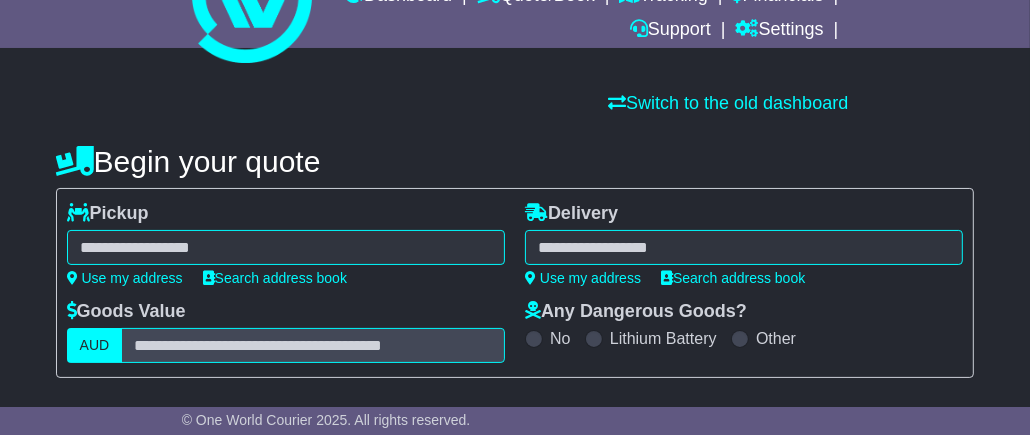 click at bounding box center [286, 247] 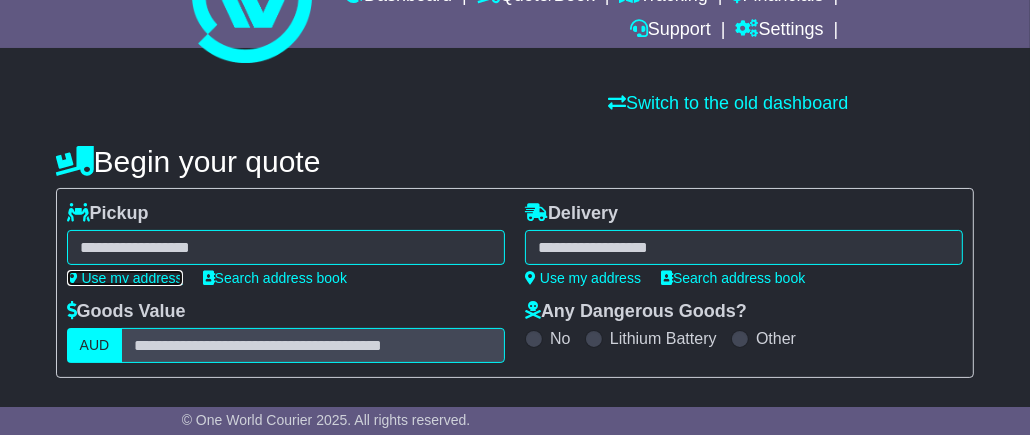 click on "Use my address" at bounding box center (125, 278) 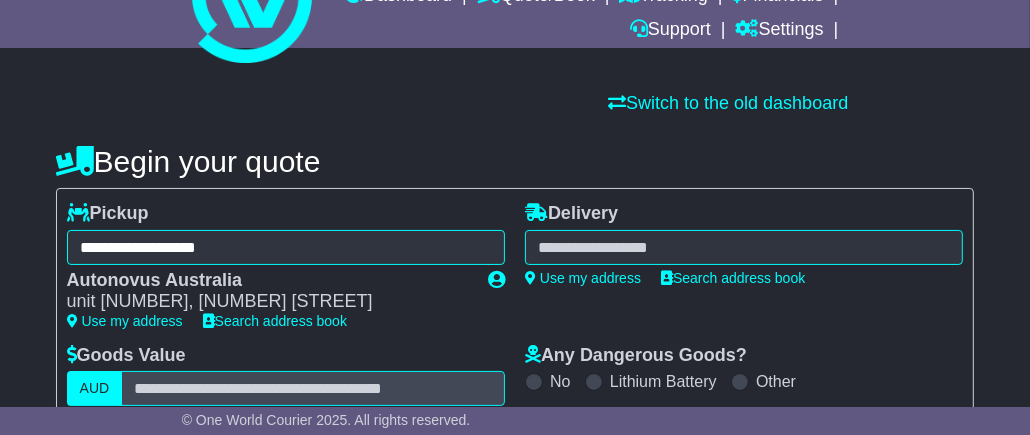 click at bounding box center (744, 247) 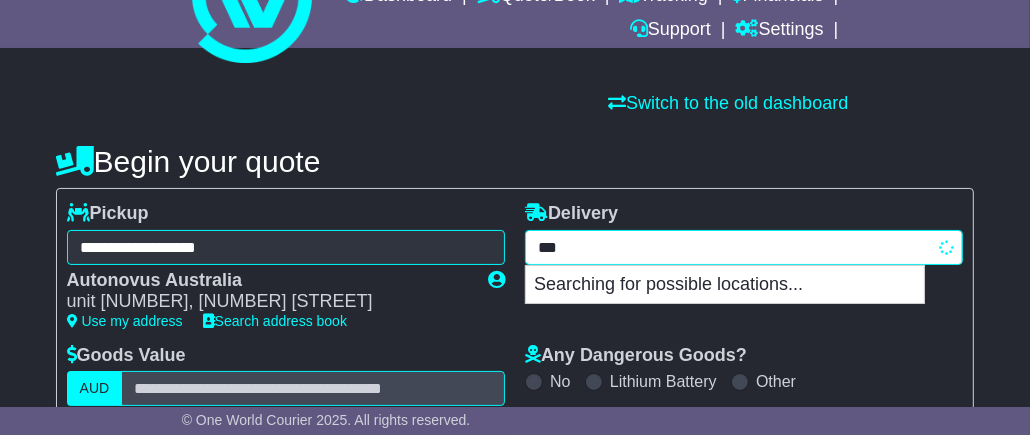 type on "****" 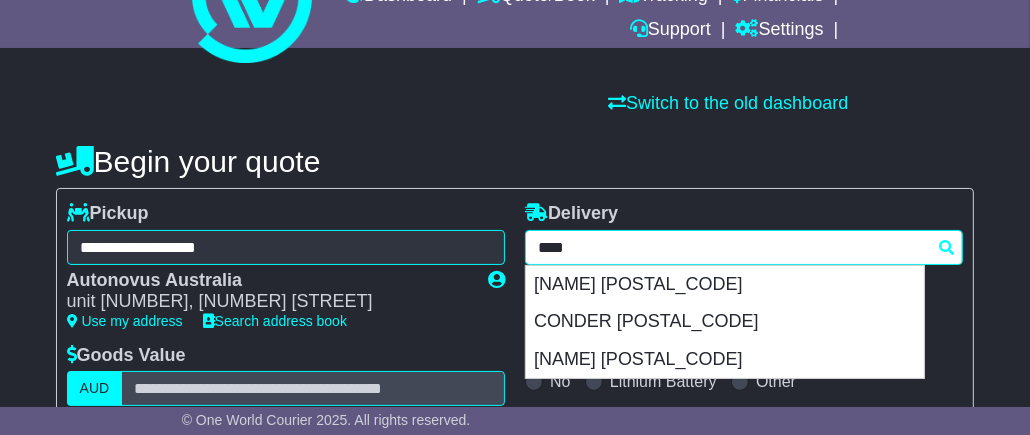 click on "BANKS 2906" at bounding box center [725, 285] 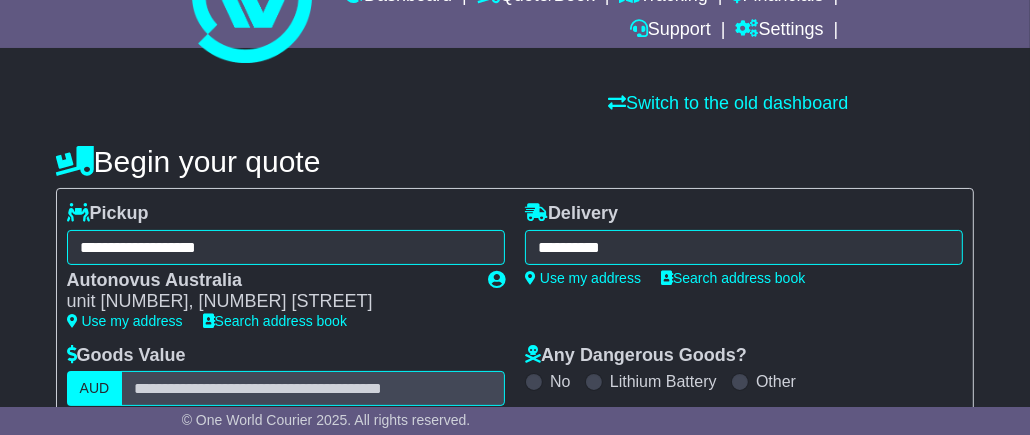 type on "**********" 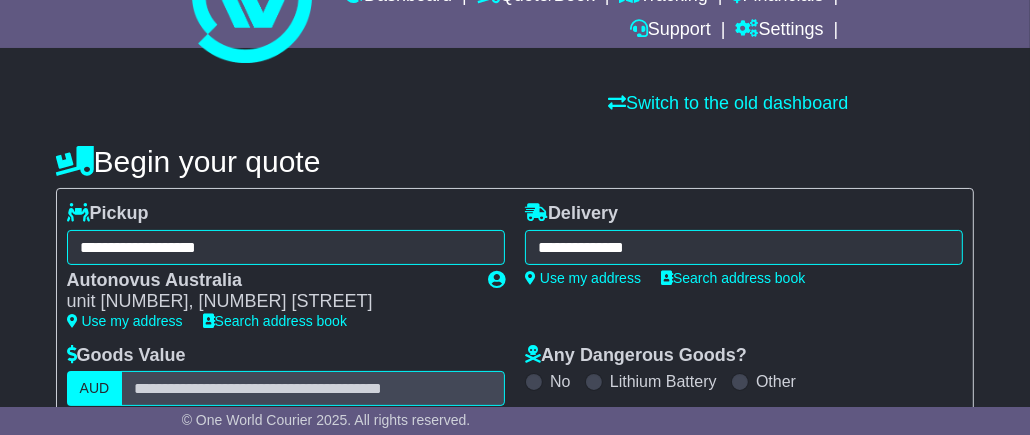 scroll, scrollTop: 200, scrollLeft: 0, axis: vertical 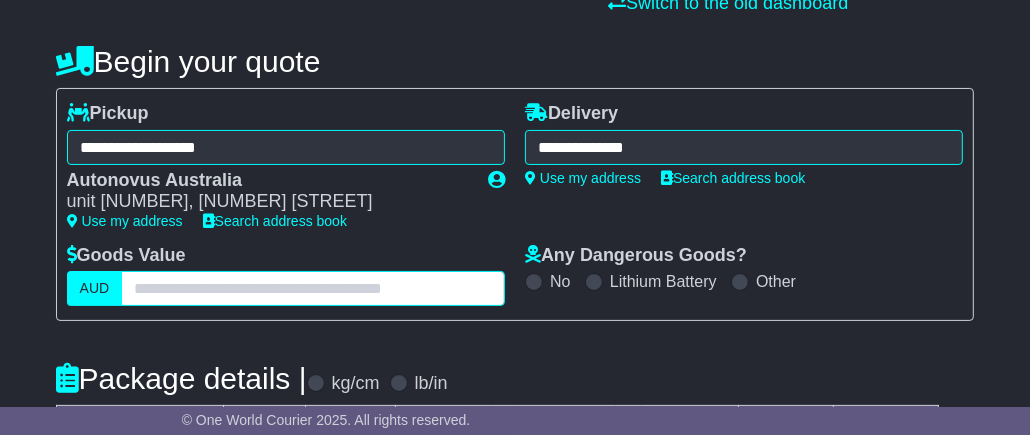 click at bounding box center (313, 288) 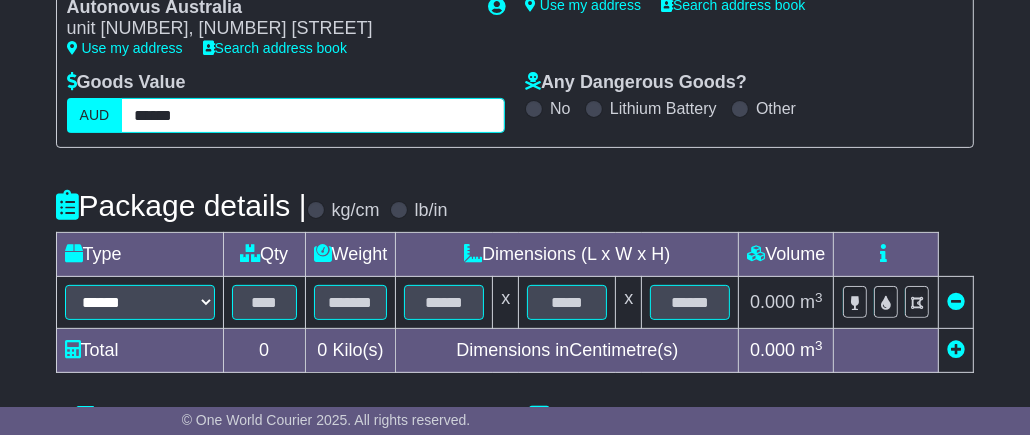 scroll, scrollTop: 399, scrollLeft: 0, axis: vertical 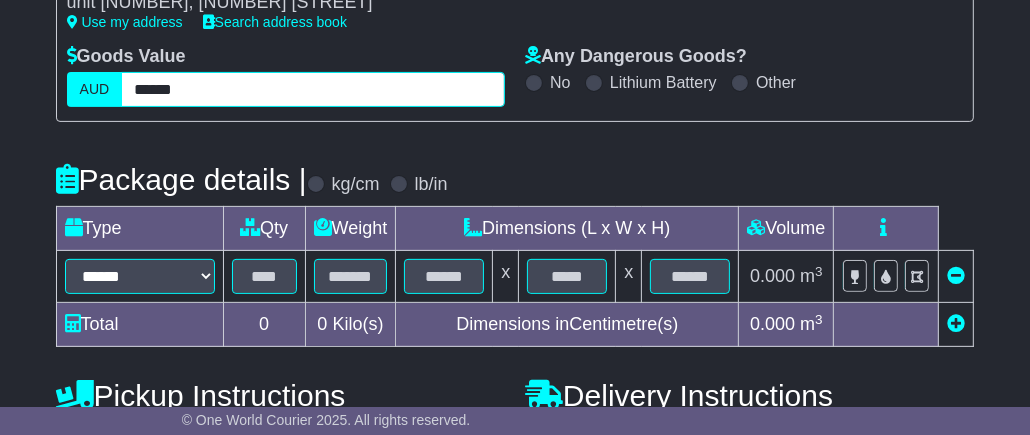 type on "******" 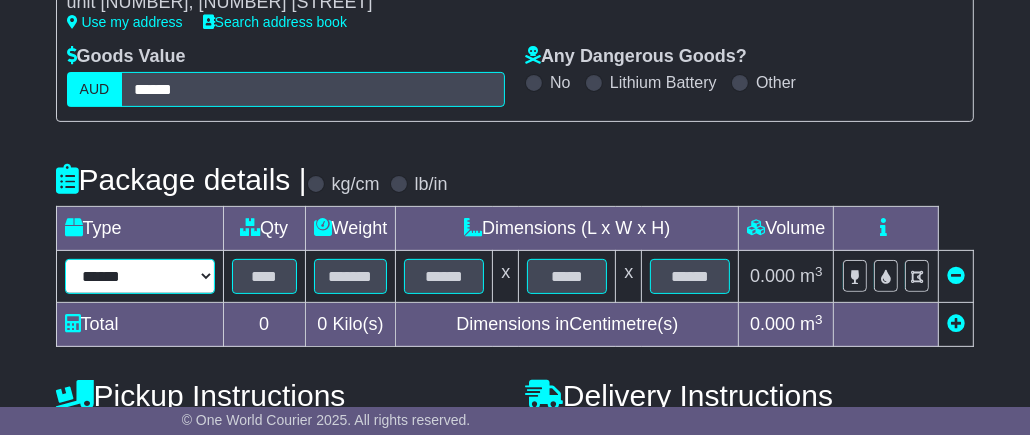 click on "****** ****** *** ******** ***** **** **** ****** *** *******" at bounding box center (140, 276) 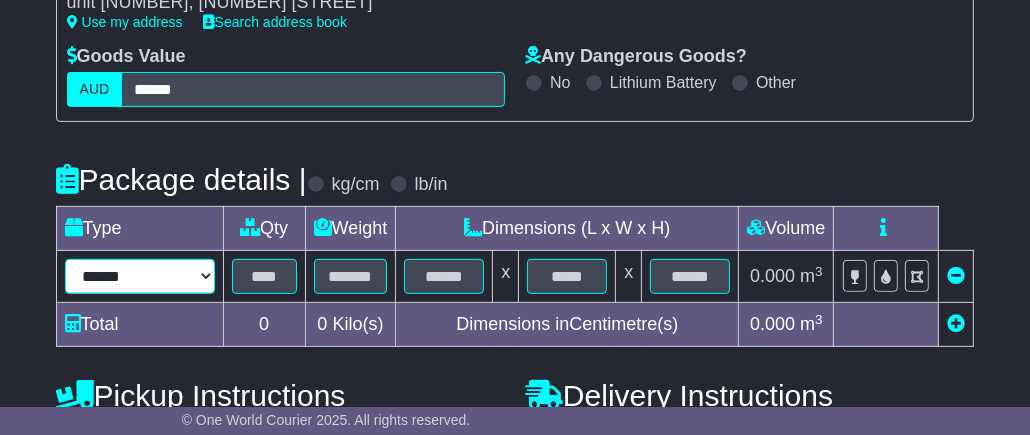 select on "*****" 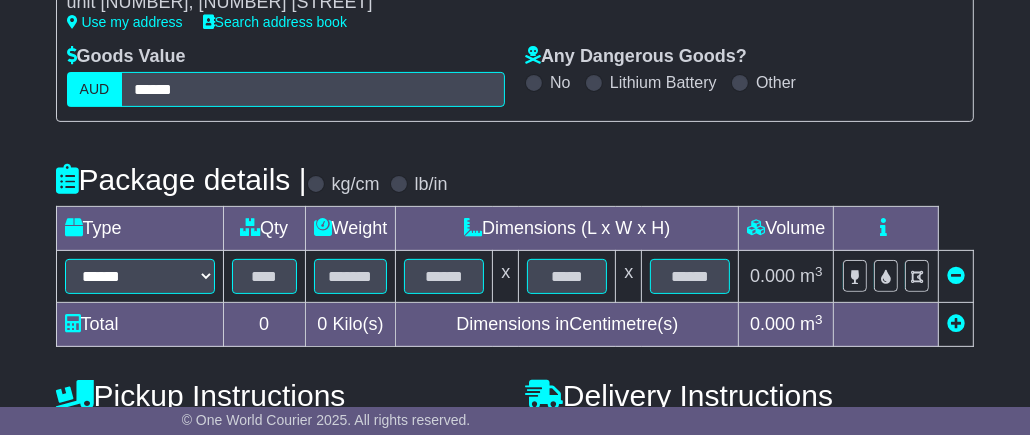 click on "Type" at bounding box center [139, 229] 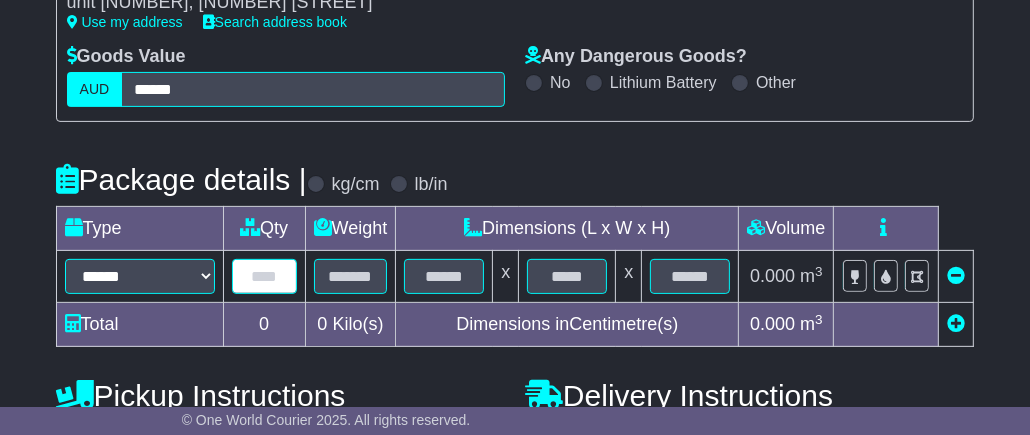 click at bounding box center (264, 276) 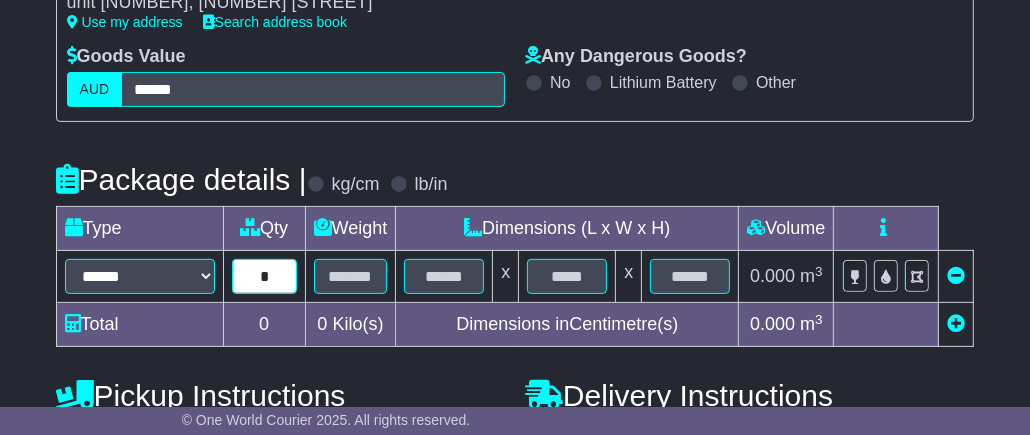 type on "*" 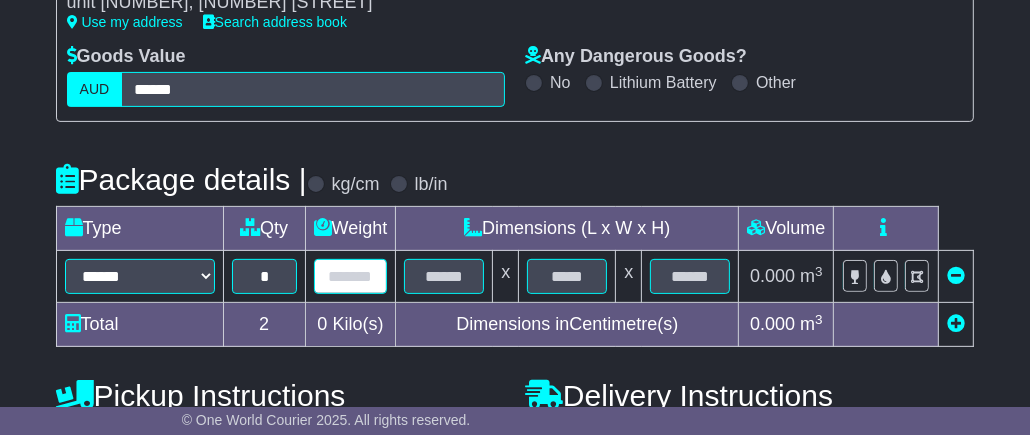 click at bounding box center (351, 276) 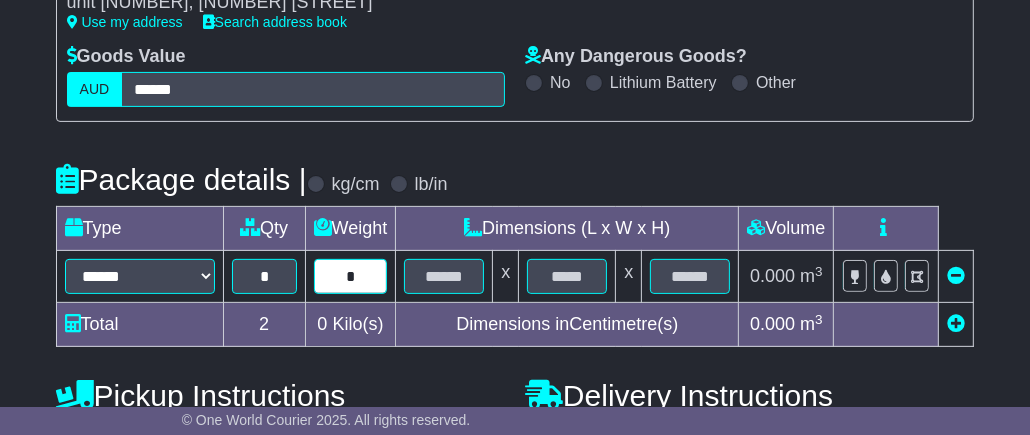 type on "*" 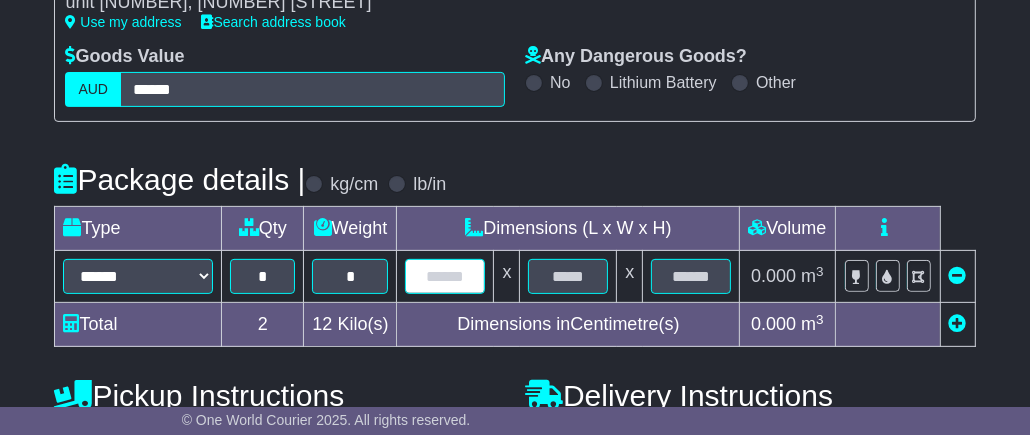 click at bounding box center [445, 276] 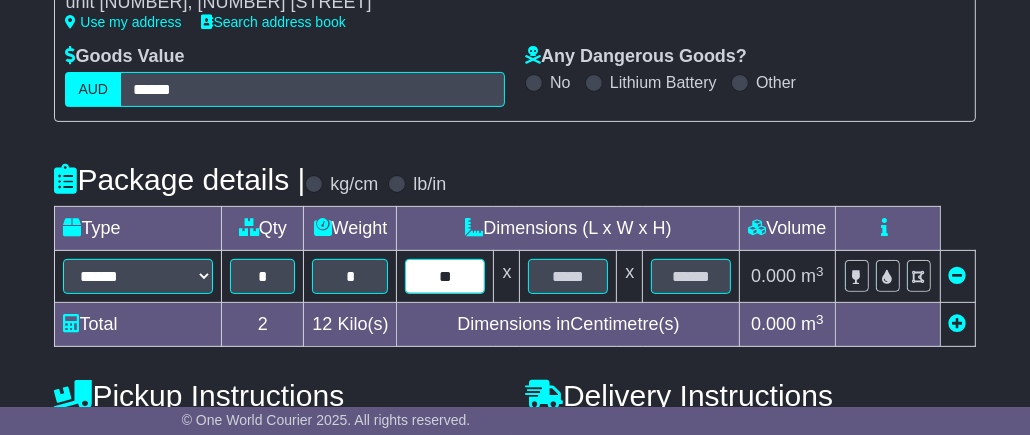 type on "**" 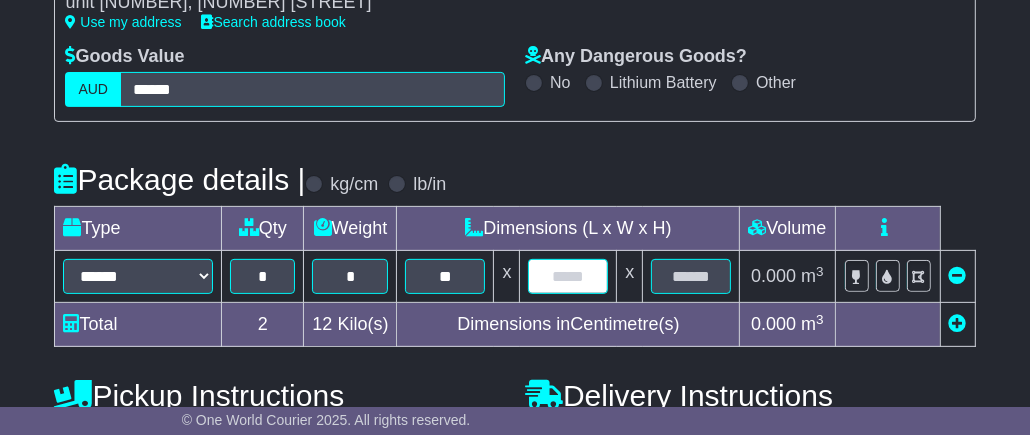 click at bounding box center [568, 276] 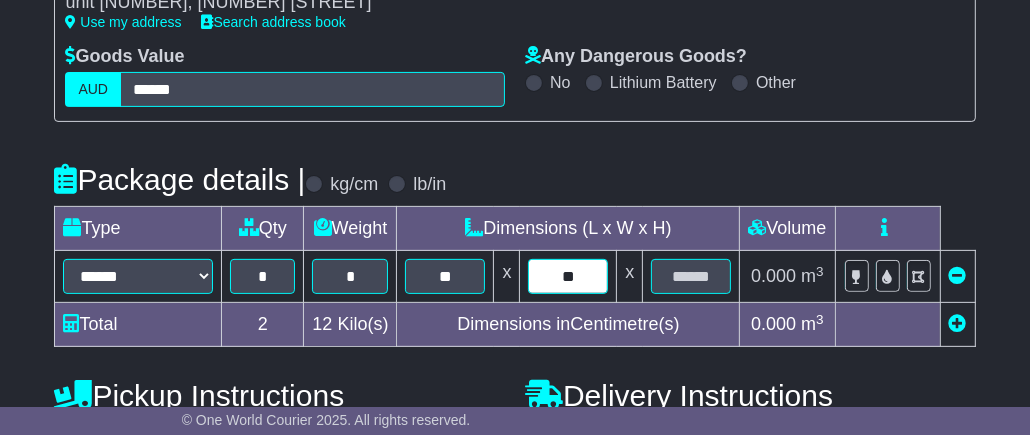 type on "**" 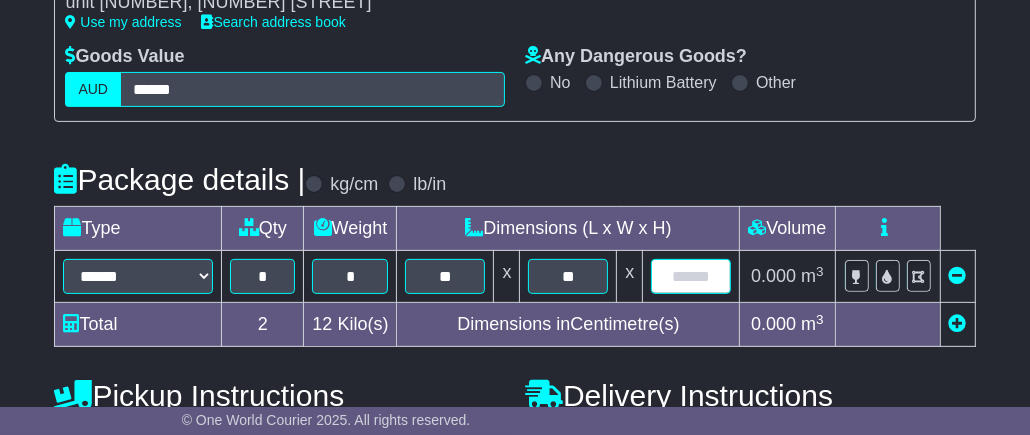 click at bounding box center [691, 276] 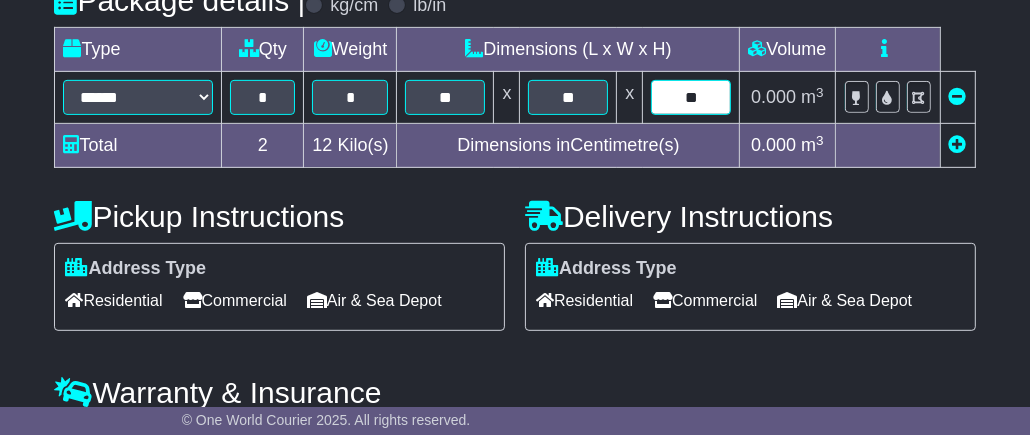 scroll, scrollTop: 600, scrollLeft: 0, axis: vertical 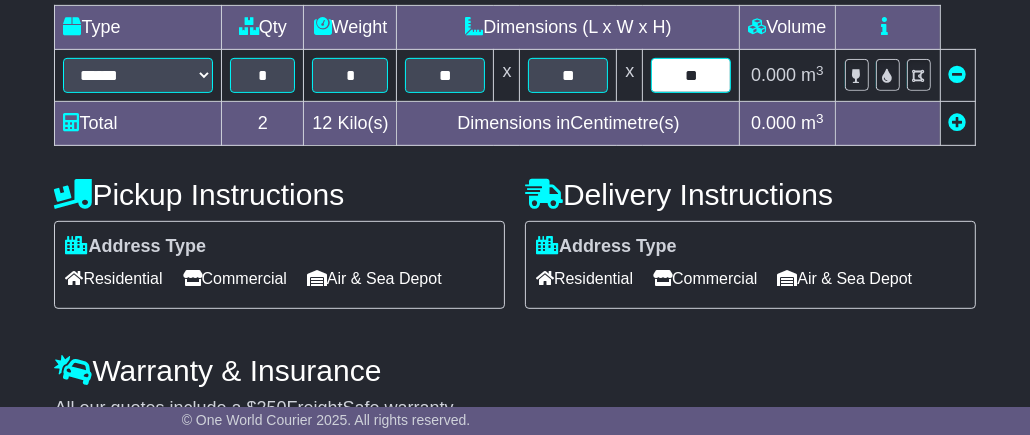 type on "**" 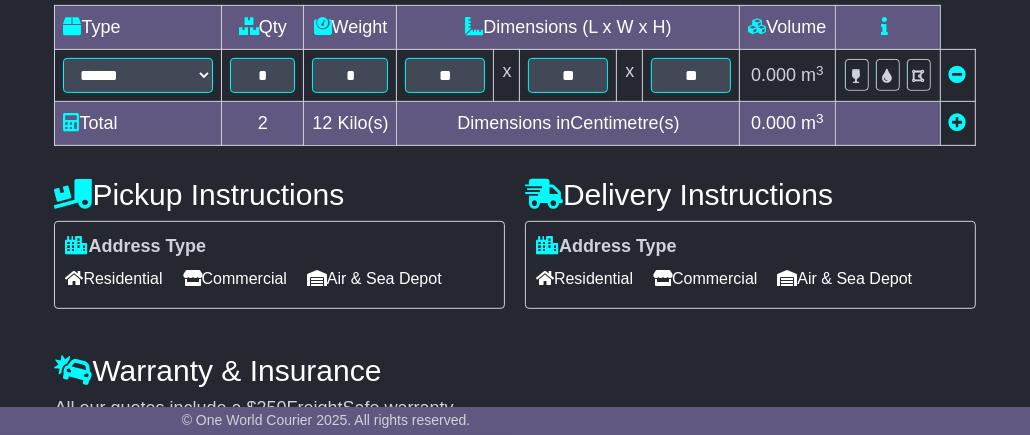 click on "Residential" at bounding box center [584, 278] 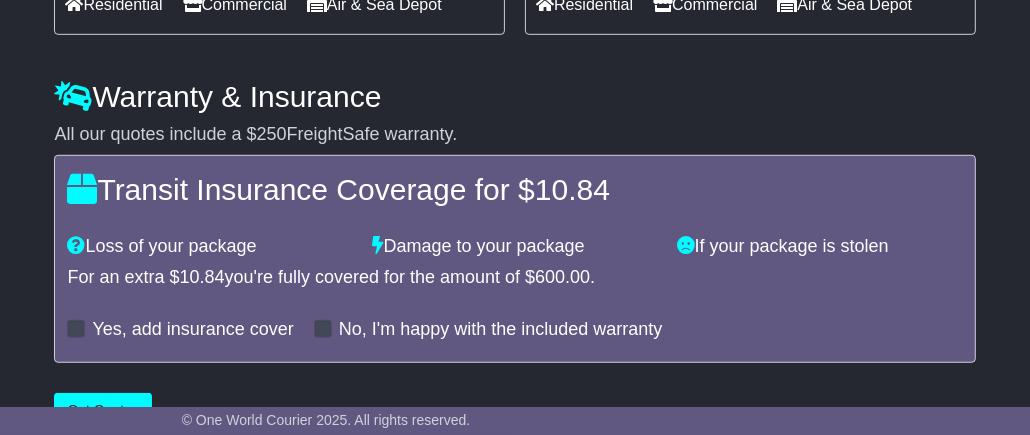 scroll, scrollTop: 900, scrollLeft: 0, axis: vertical 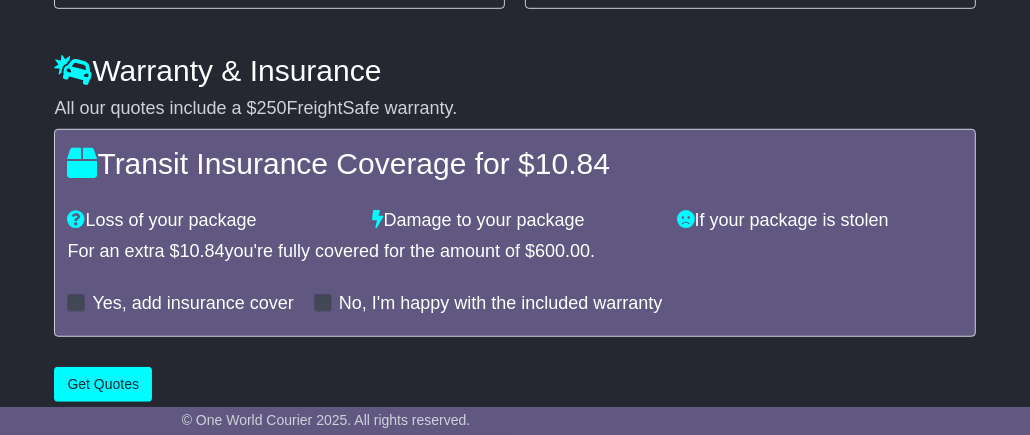 click at bounding box center [76, 303] 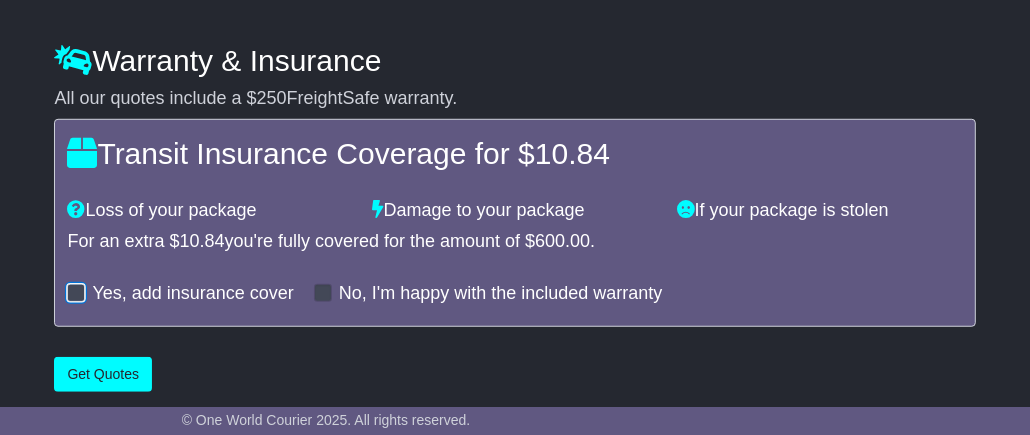 scroll, scrollTop: 912, scrollLeft: 0, axis: vertical 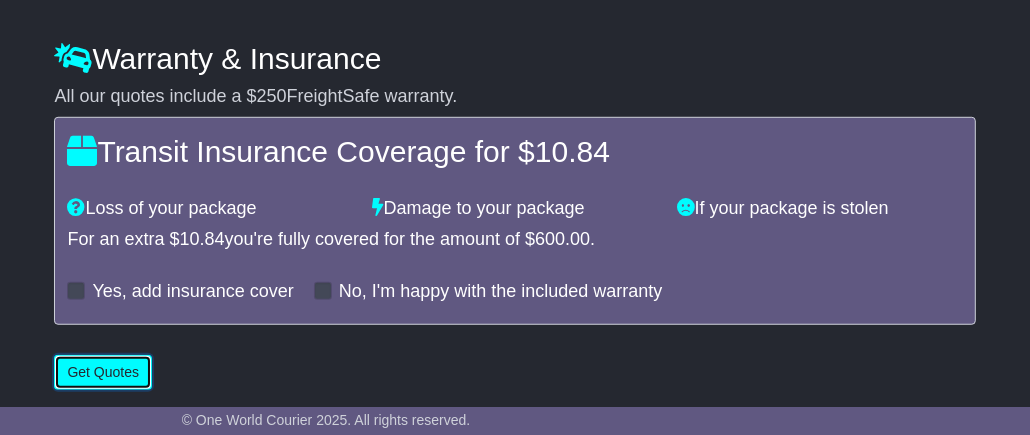 click on "Get Quotes" at bounding box center [103, 372] 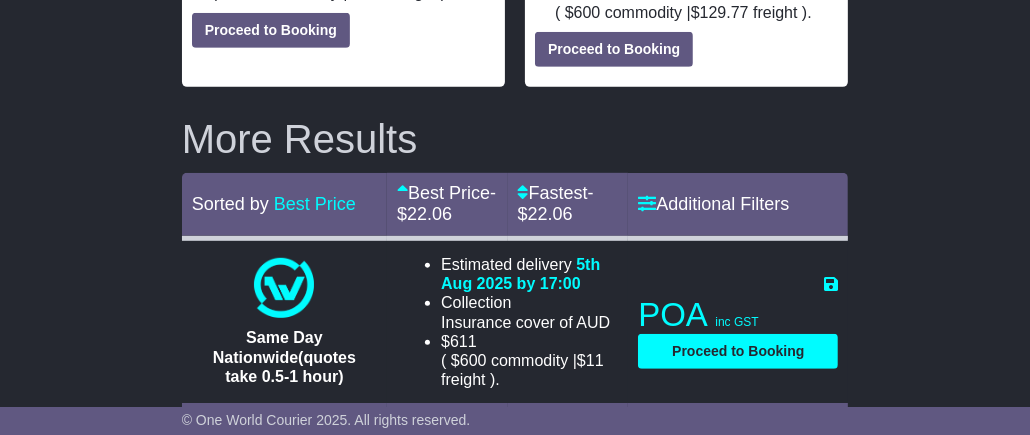 scroll, scrollTop: 399, scrollLeft: 0, axis: vertical 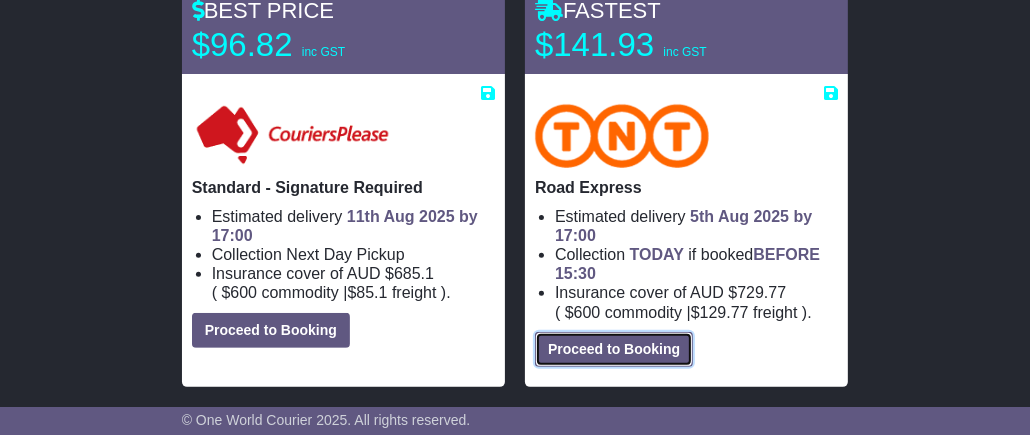 click on "Proceed to Booking" at bounding box center [614, 349] 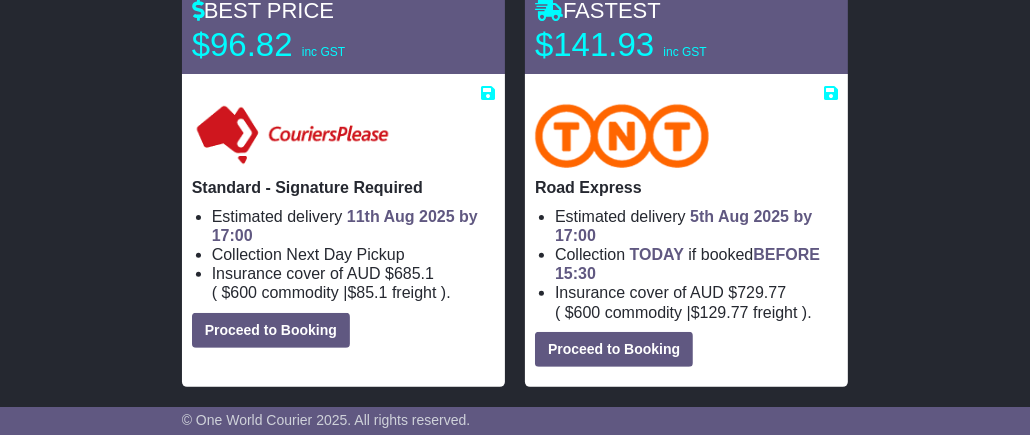 select on "**********" 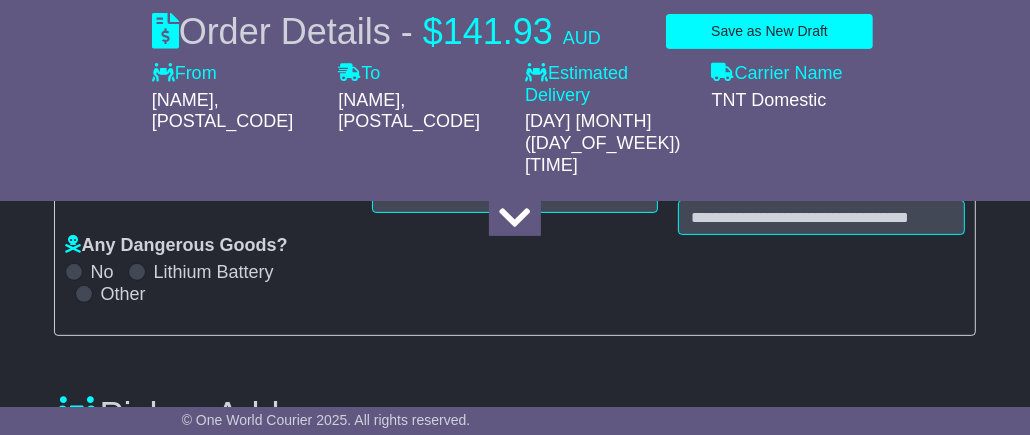 select 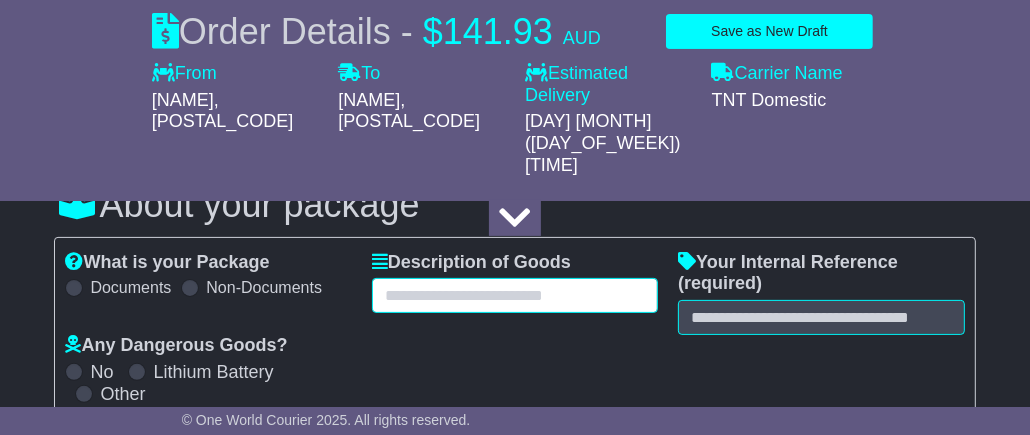 click at bounding box center [515, 295] 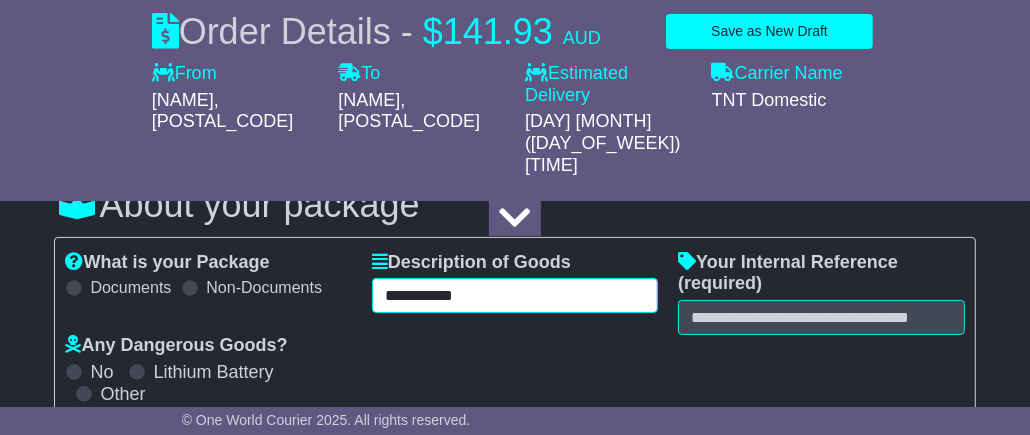 type on "**********" 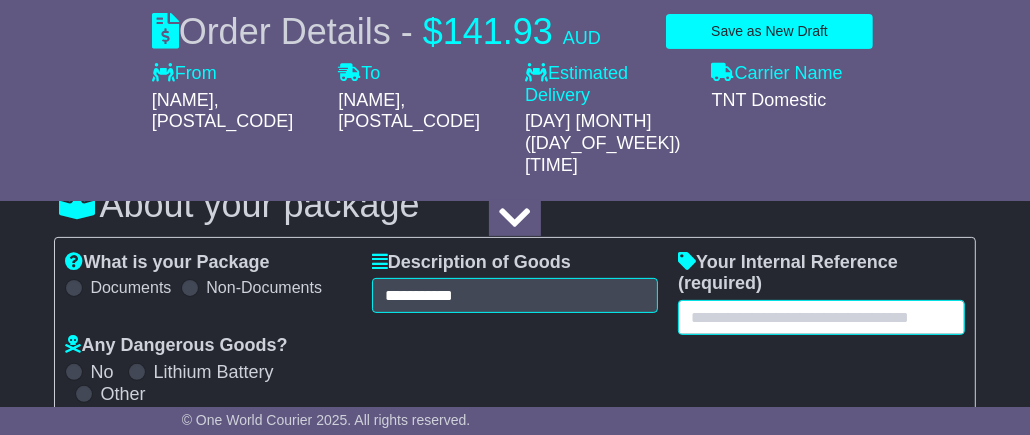 click at bounding box center (821, 317) 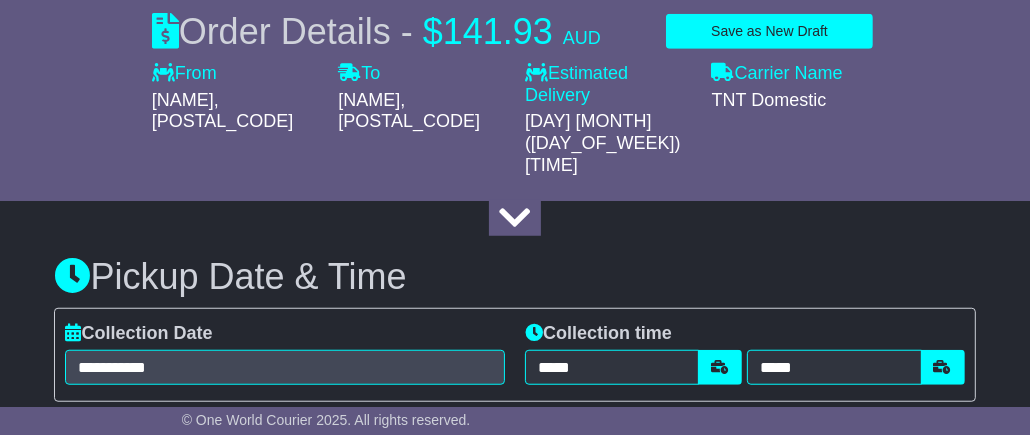 scroll, scrollTop: 1000, scrollLeft: 0, axis: vertical 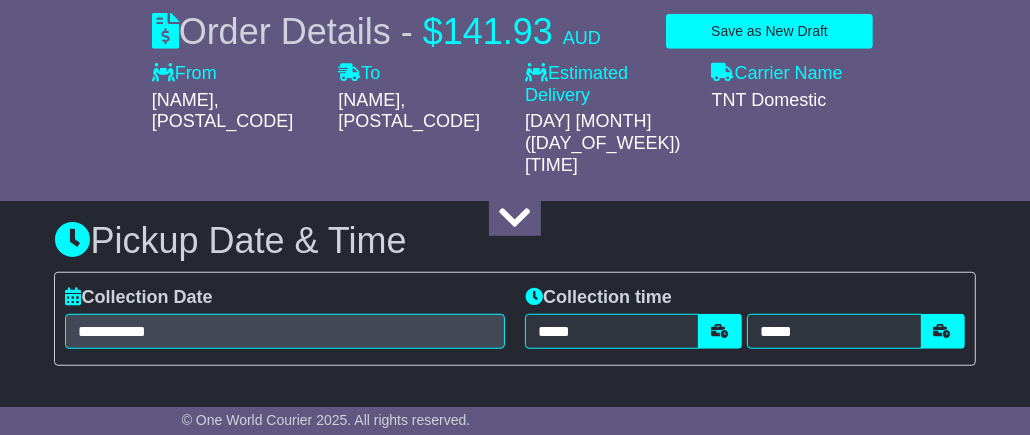 type on "*********" 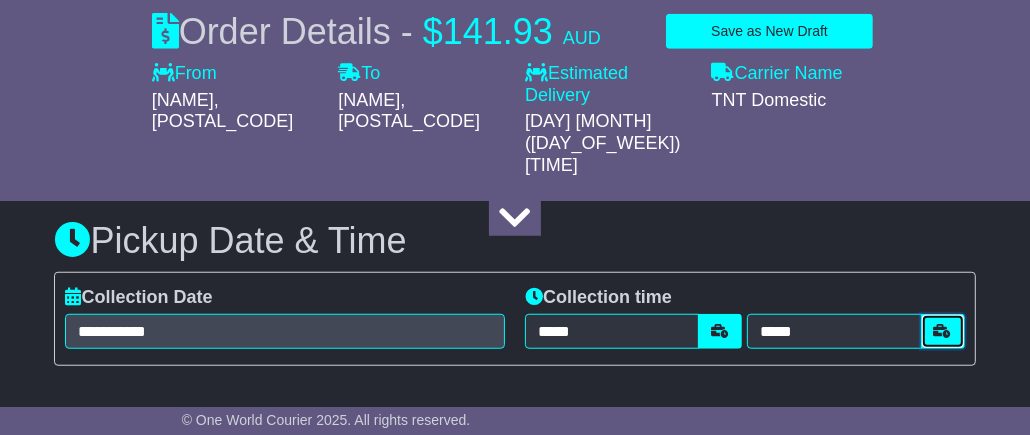click at bounding box center [943, 331] 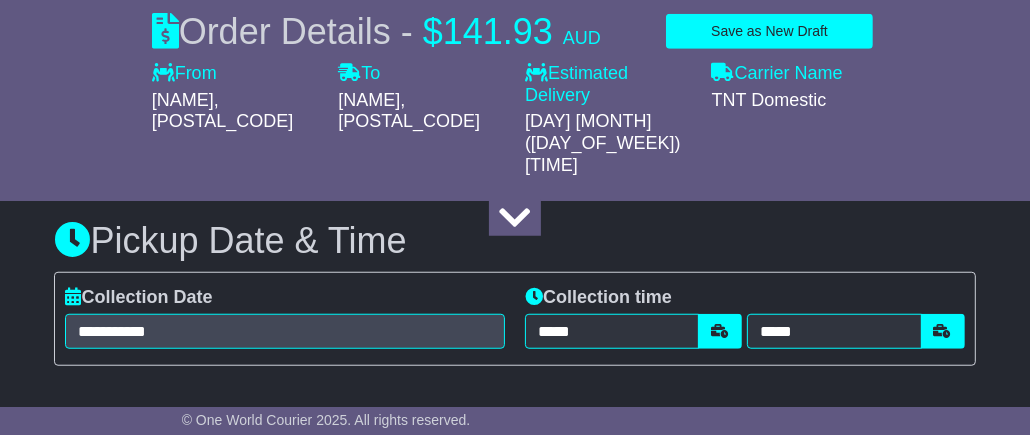 scroll, scrollTop: 1041, scrollLeft: 0, axis: vertical 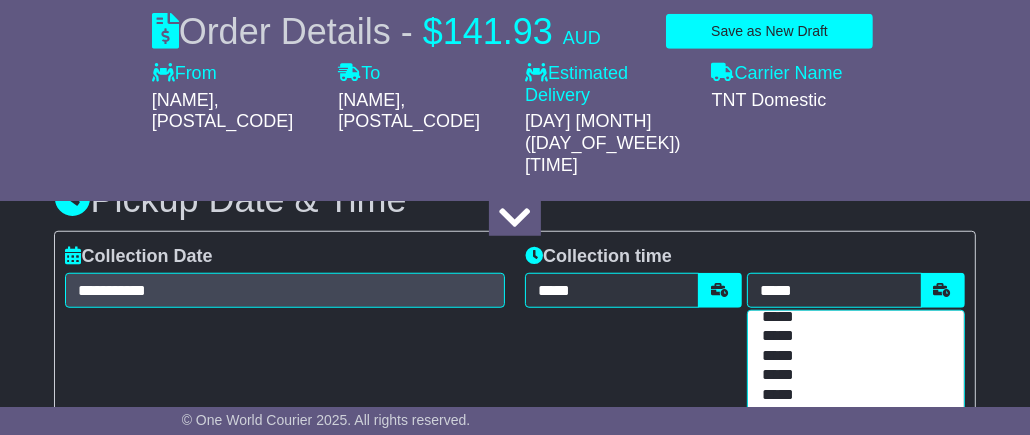 click on "*****" at bounding box center (852, 375) 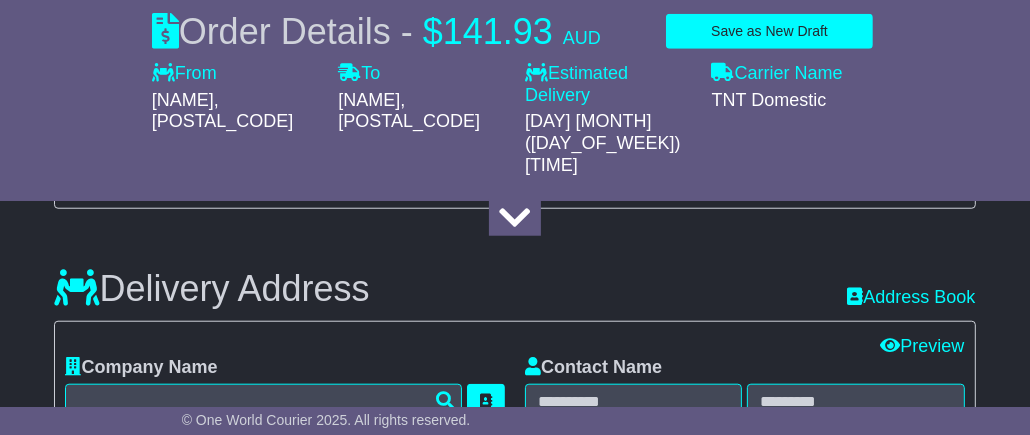 scroll, scrollTop: 1240, scrollLeft: 0, axis: vertical 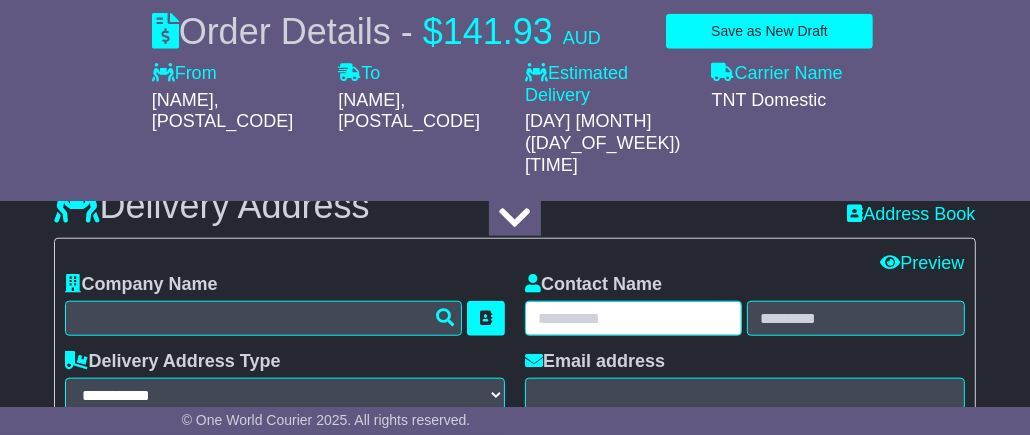 click at bounding box center [633, 318] 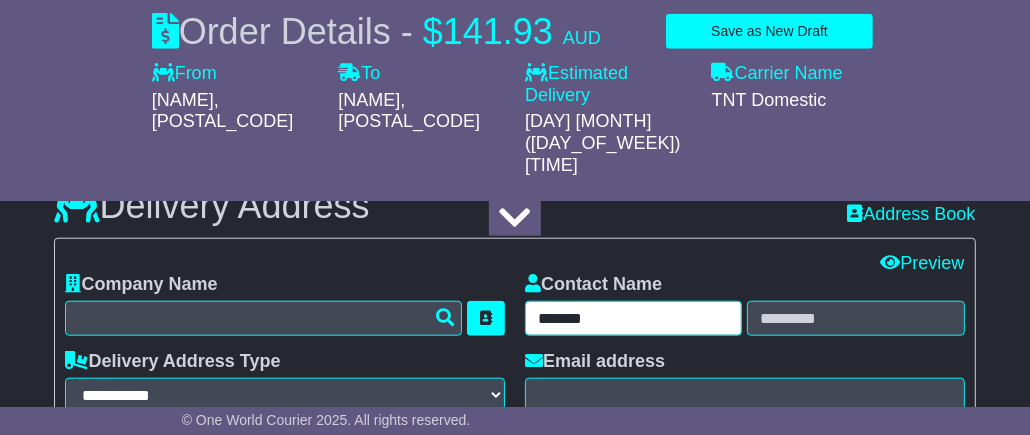 type on "*******" 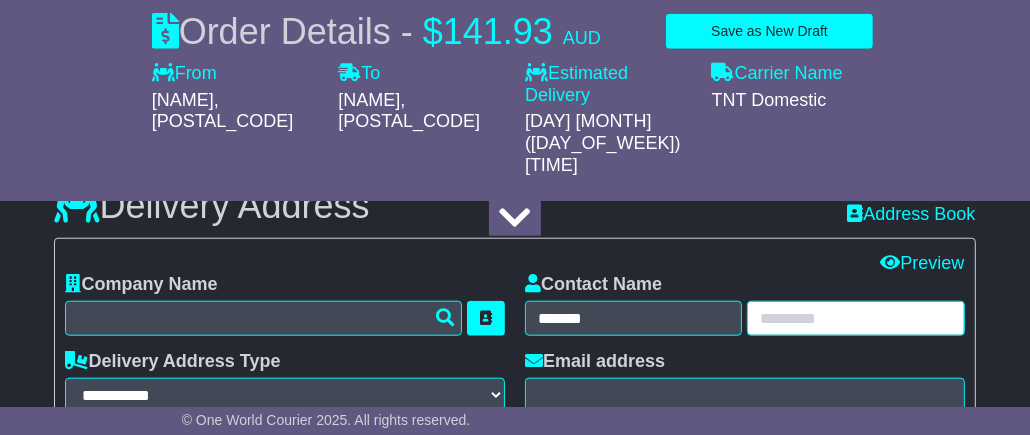 click at bounding box center (855, 318) 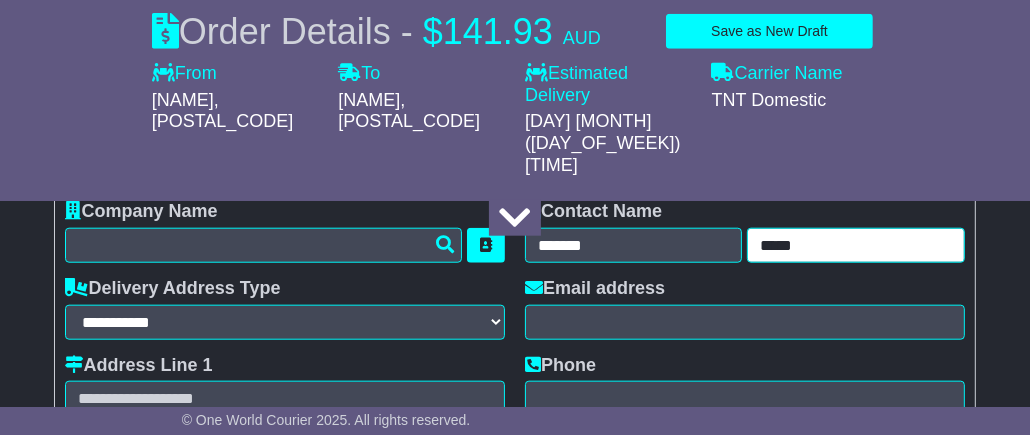 scroll, scrollTop: 1340, scrollLeft: 0, axis: vertical 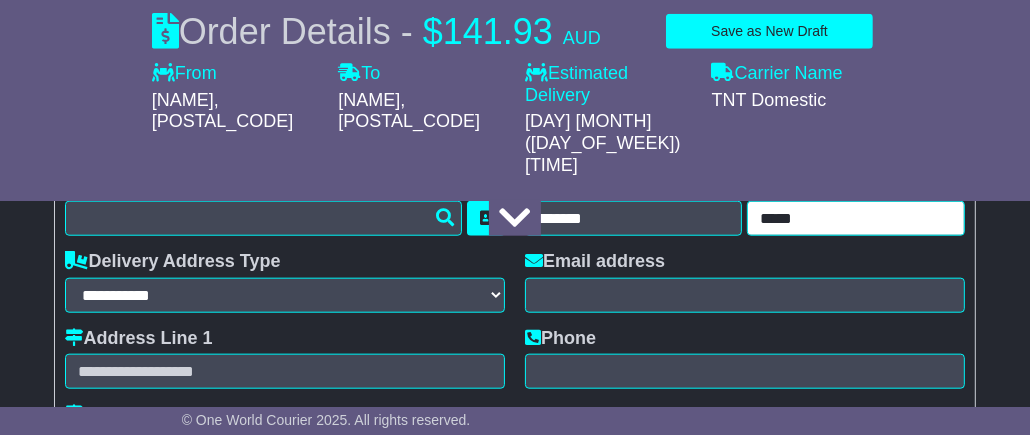 type on "*****" 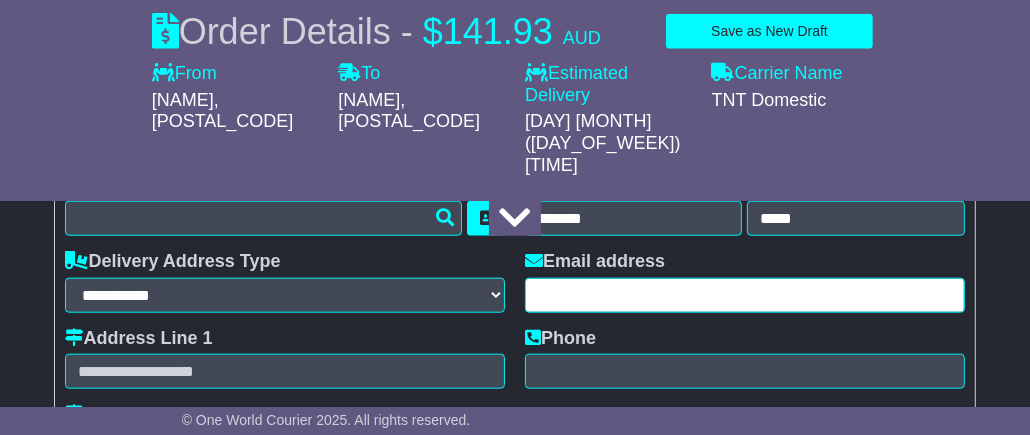 click at bounding box center (745, 295) 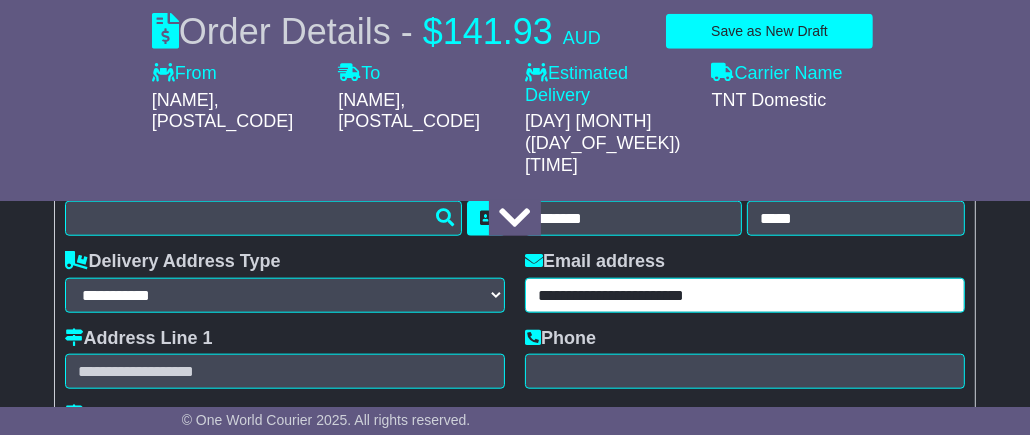 type on "**********" 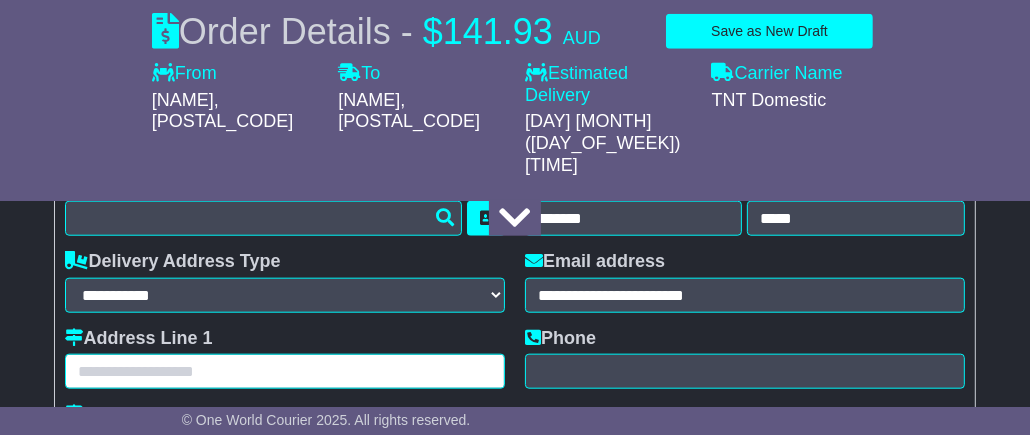 click at bounding box center [285, 371] 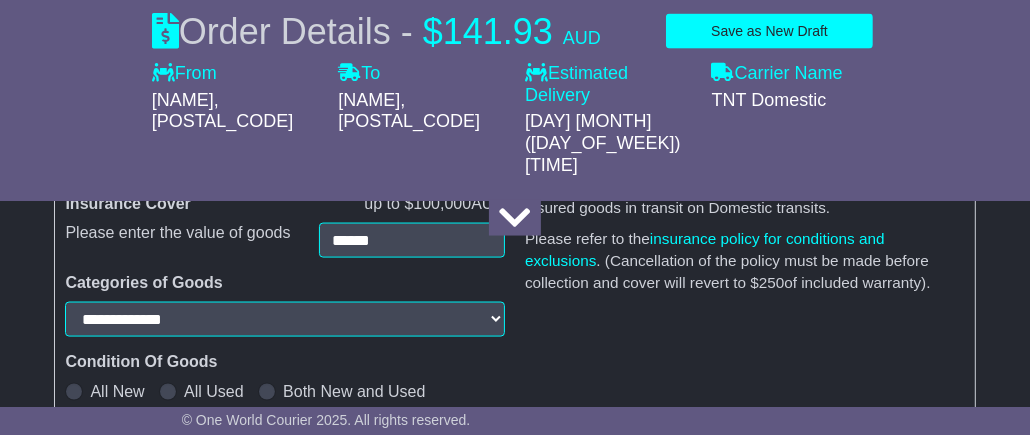 scroll, scrollTop: 2040, scrollLeft: 0, axis: vertical 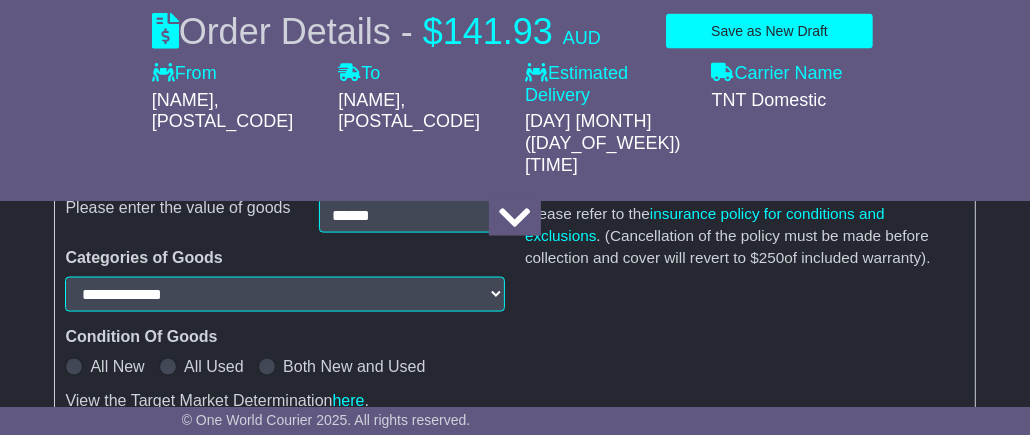 type on "**********" 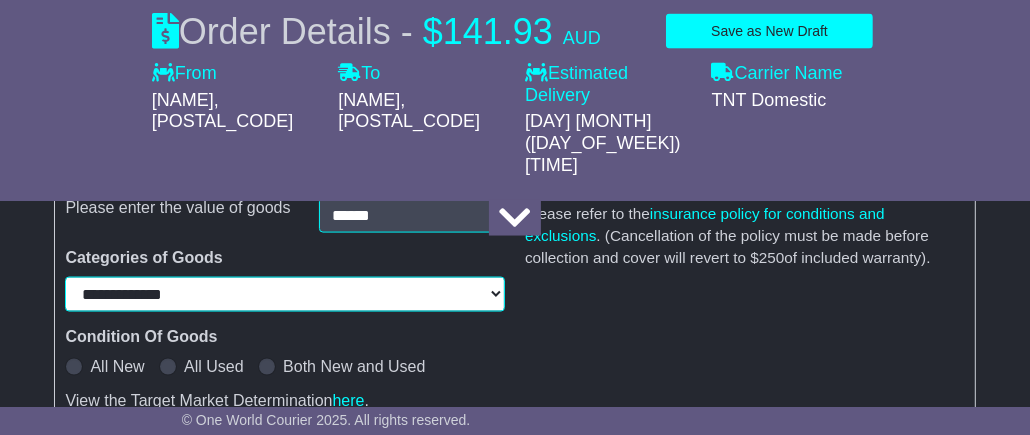 click on "**********" at bounding box center (285, 294) 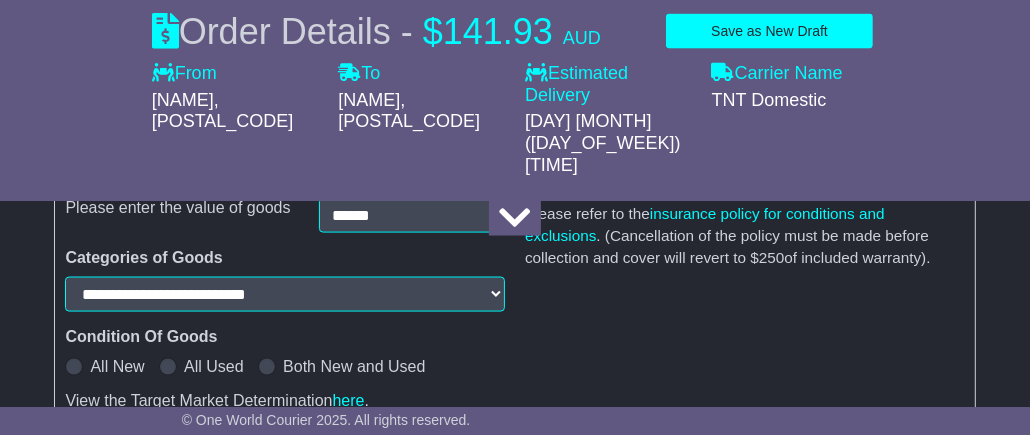 select on "**********" 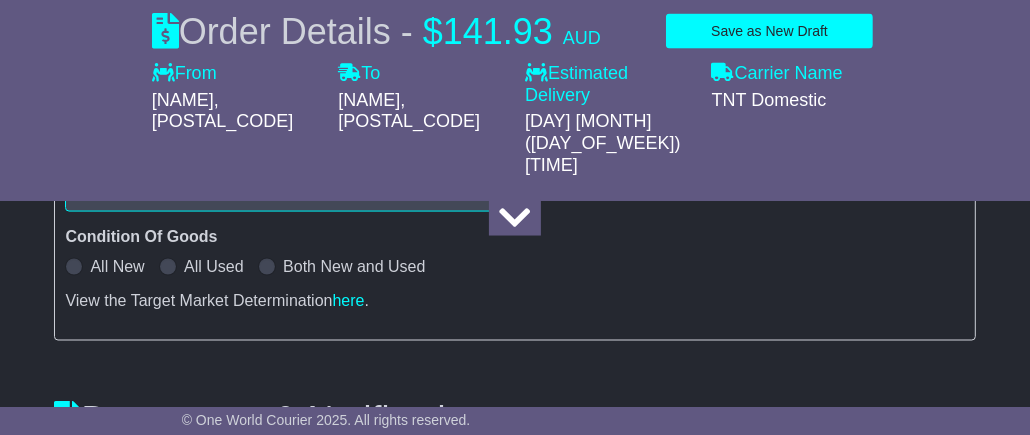 click at bounding box center (74, 267) 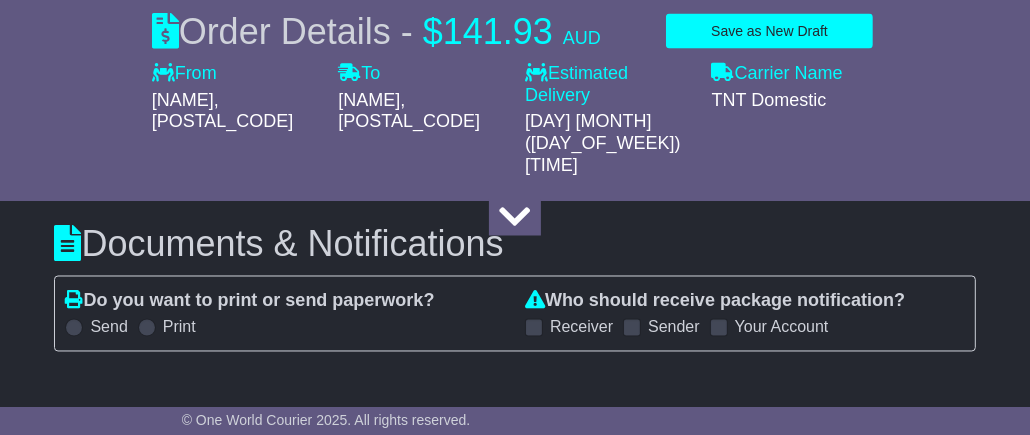 scroll, scrollTop: 2340, scrollLeft: 0, axis: vertical 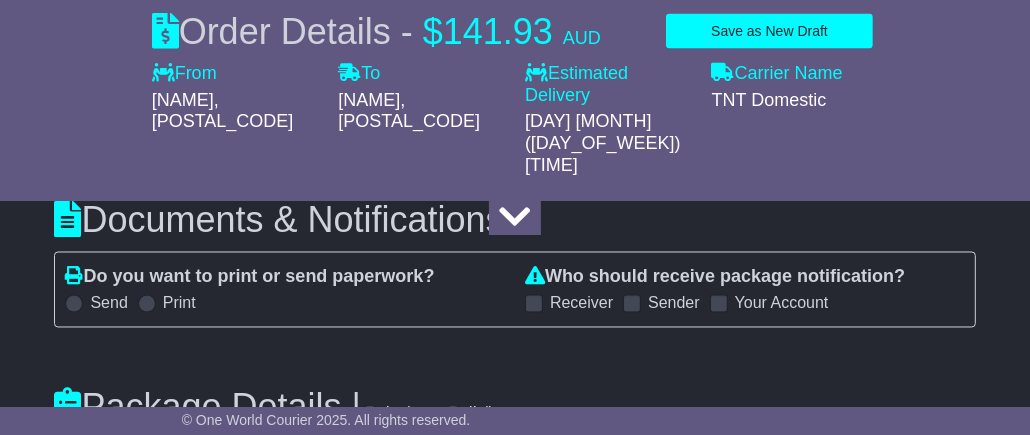 click at bounding box center [534, 304] 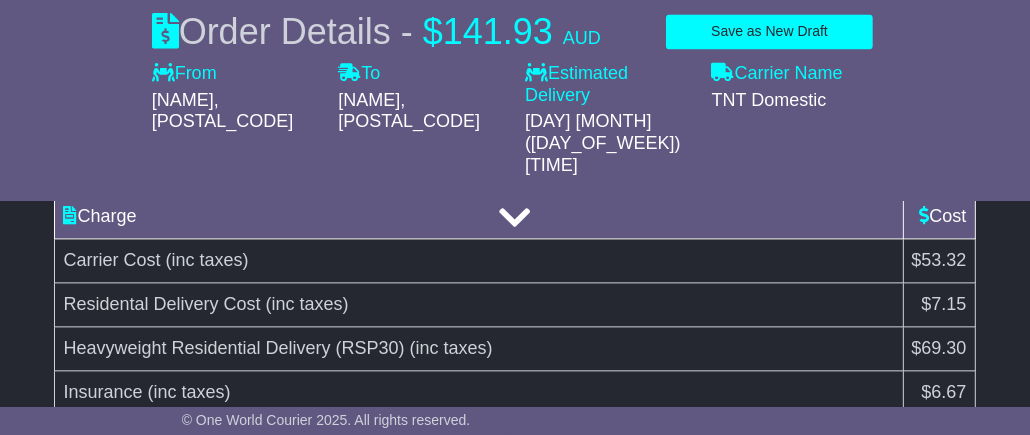 scroll, scrollTop: 2981, scrollLeft: 0, axis: vertical 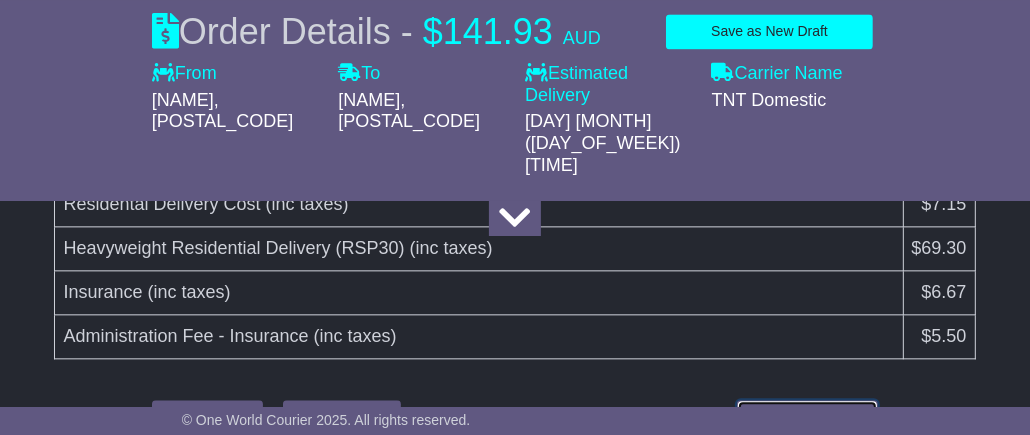 click on "Submit Your Order" at bounding box center [807, 417] 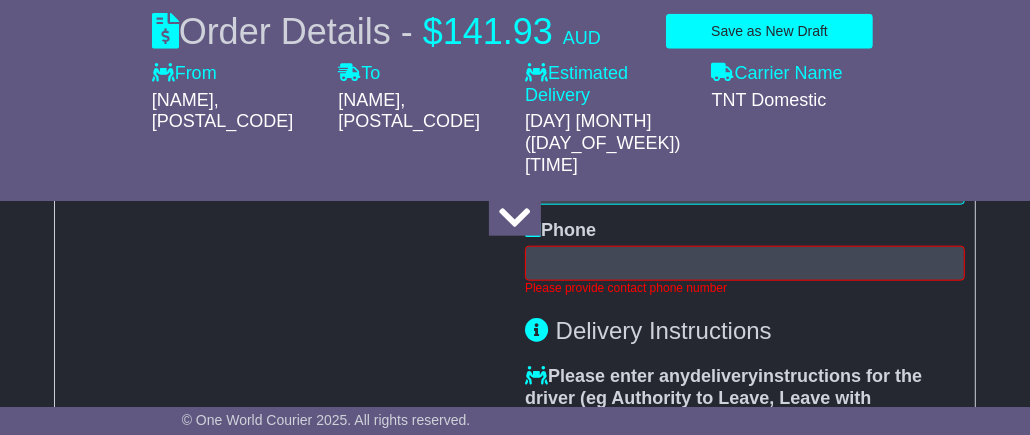 scroll, scrollTop: 1441, scrollLeft: 0, axis: vertical 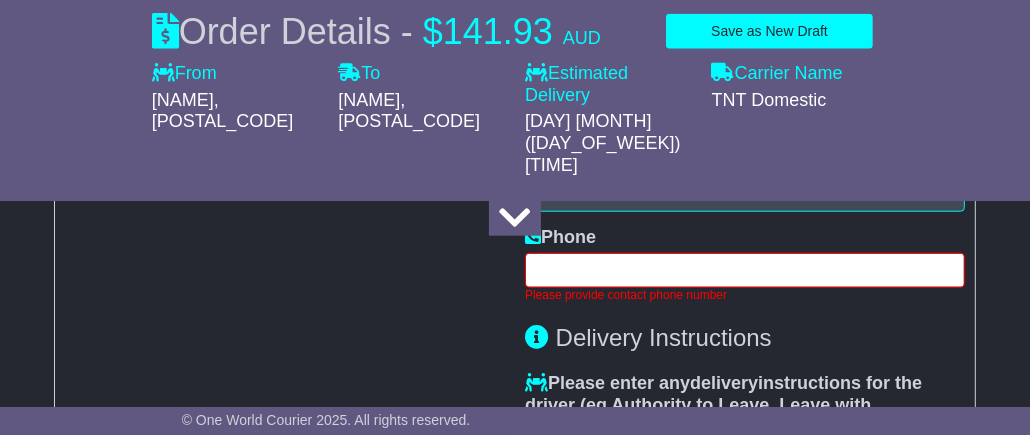 click at bounding box center (745, 270) 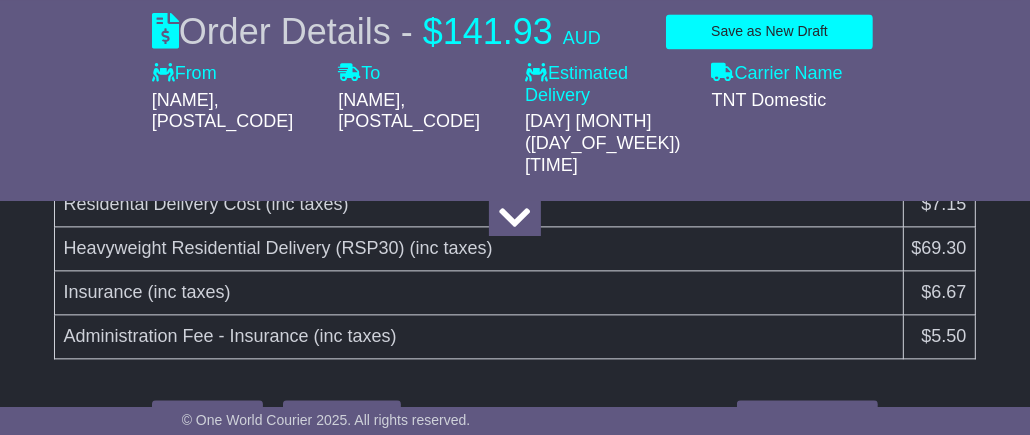 type on "**********" 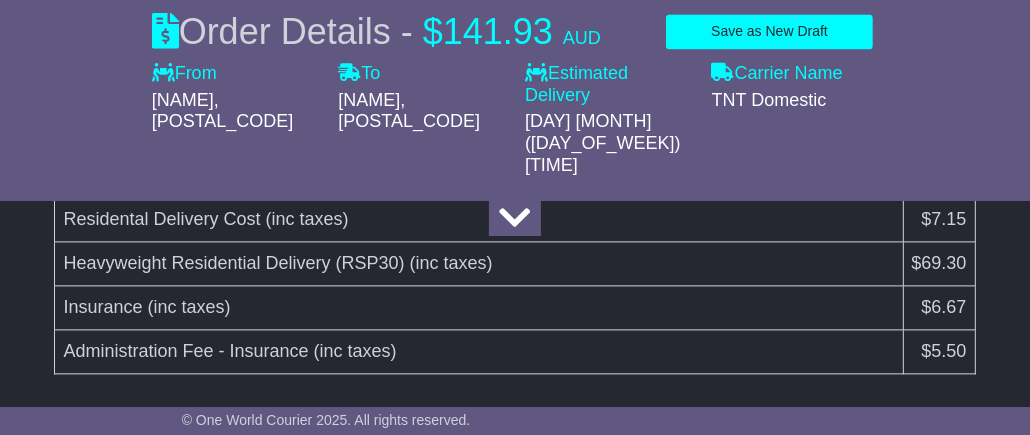 click on "Submit Your Order" at bounding box center (807, 432) 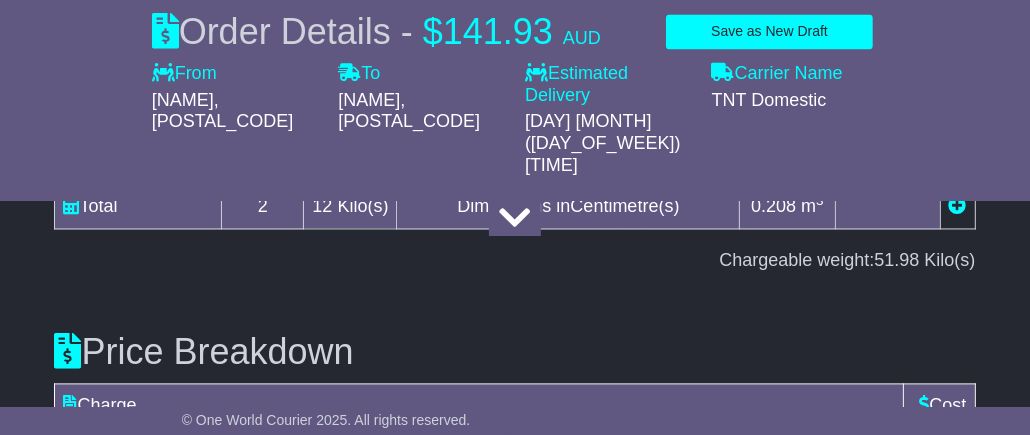 scroll, scrollTop: 2890, scrollLeft: 0, axis: vertical 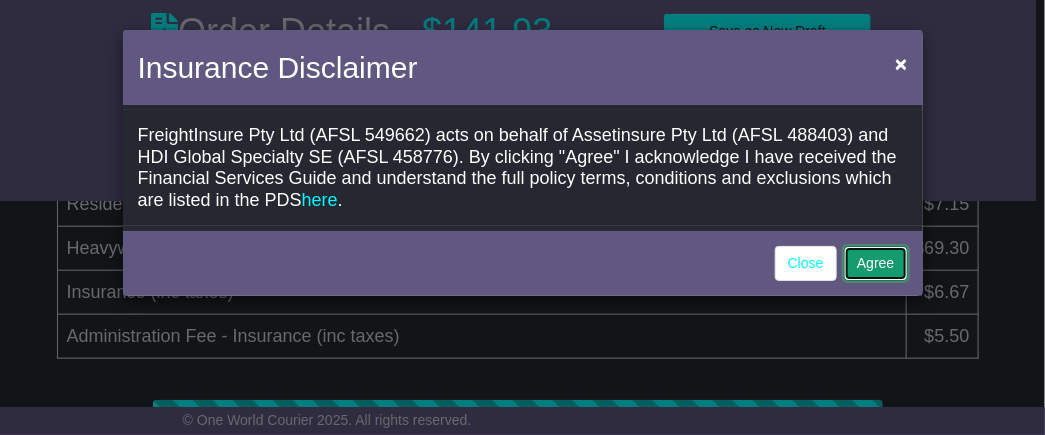 click on "Agree" 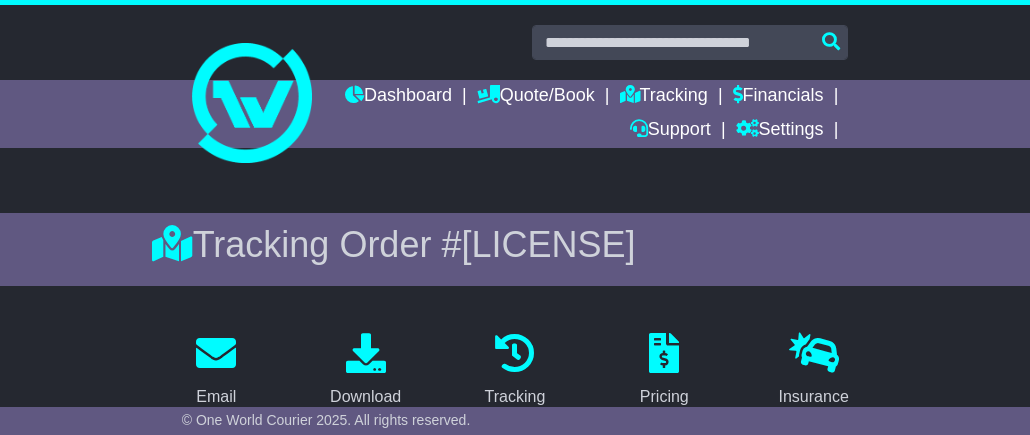 scroll, scrollTop: 0, scrollLeft: 0, axis: both 